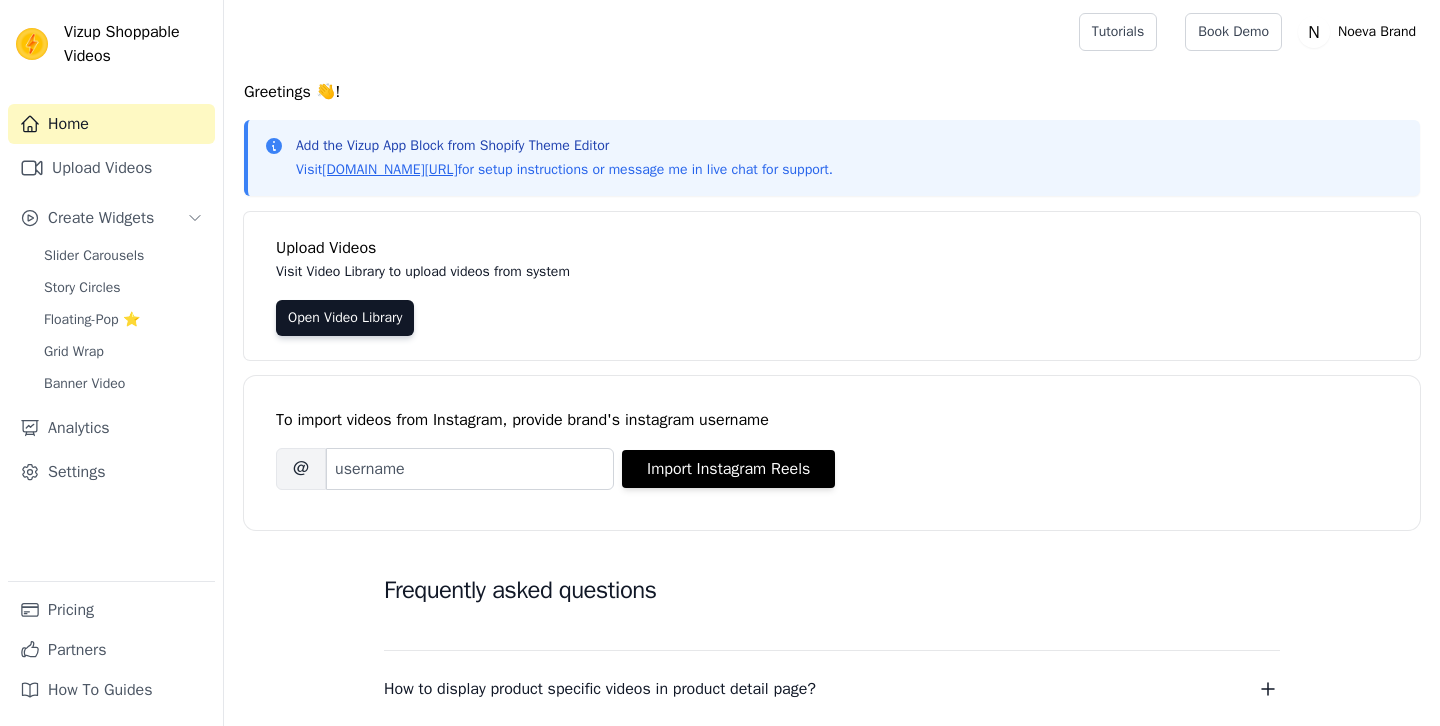 scroll, scrollTop: 0, scrollLeft: 0, axis: both 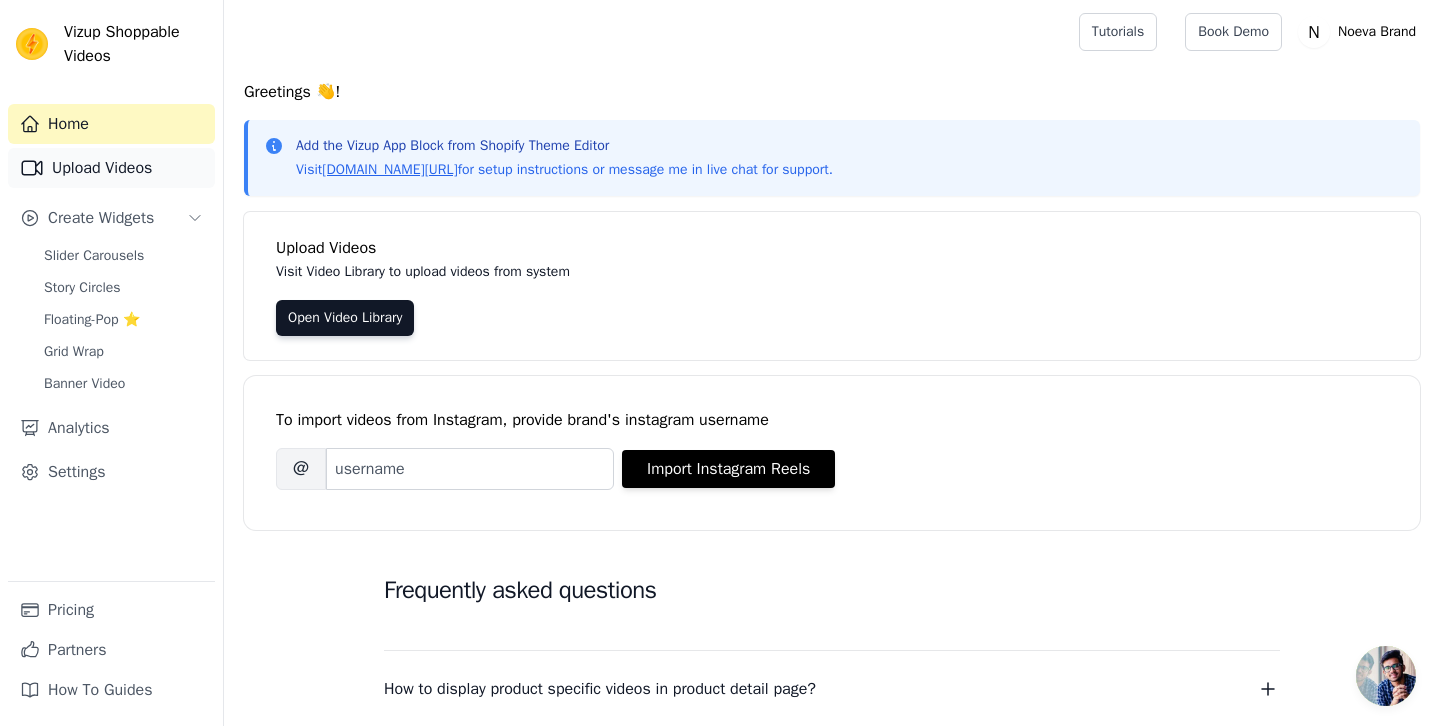 click on "Upload Videos" at bounding box center (111, 168) 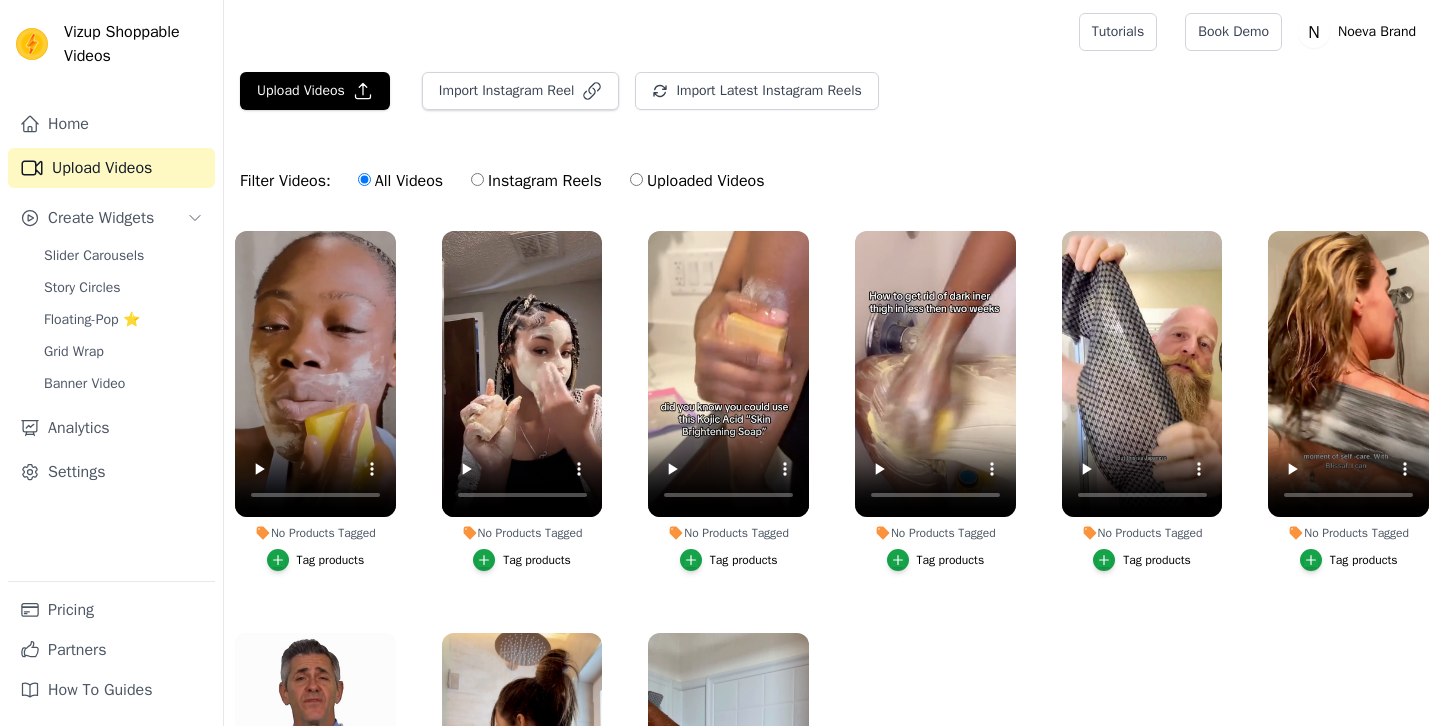 scroll, scrollTop: 0, scrollLeft: 0, axis: both 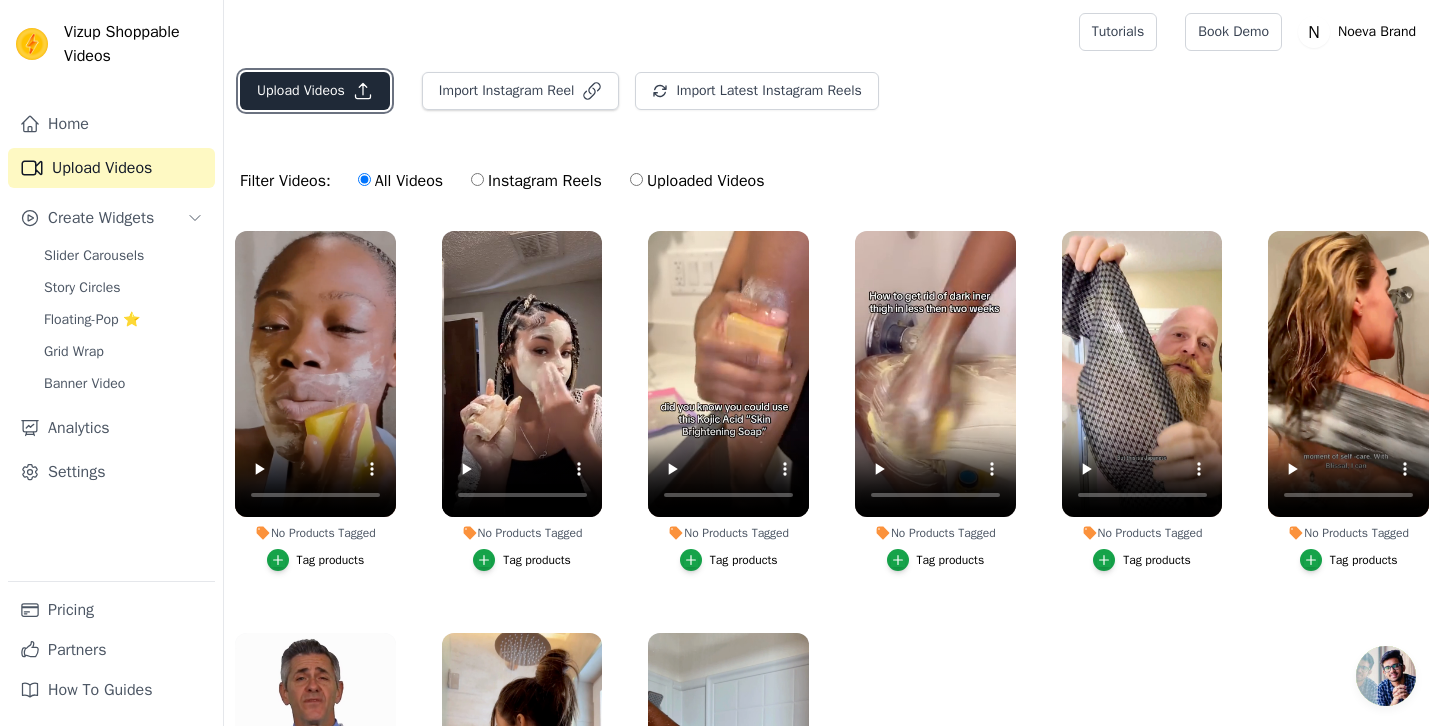 click on "Upload Videos" at bounding box center (315, 91) 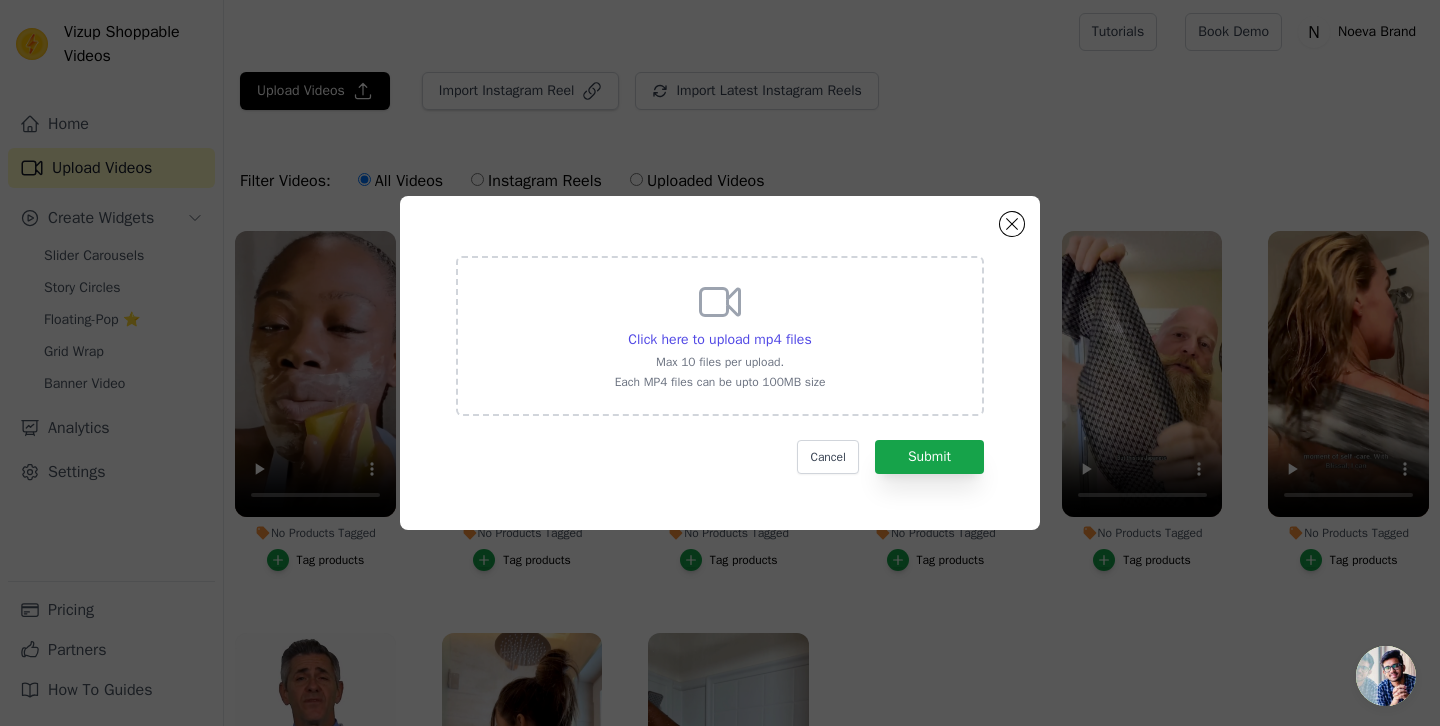 click on "Click here to upload mp4 files     Max 10 files per upload.   Each MP4 files can be upto 100MB size" at bounding box center (720, 336) 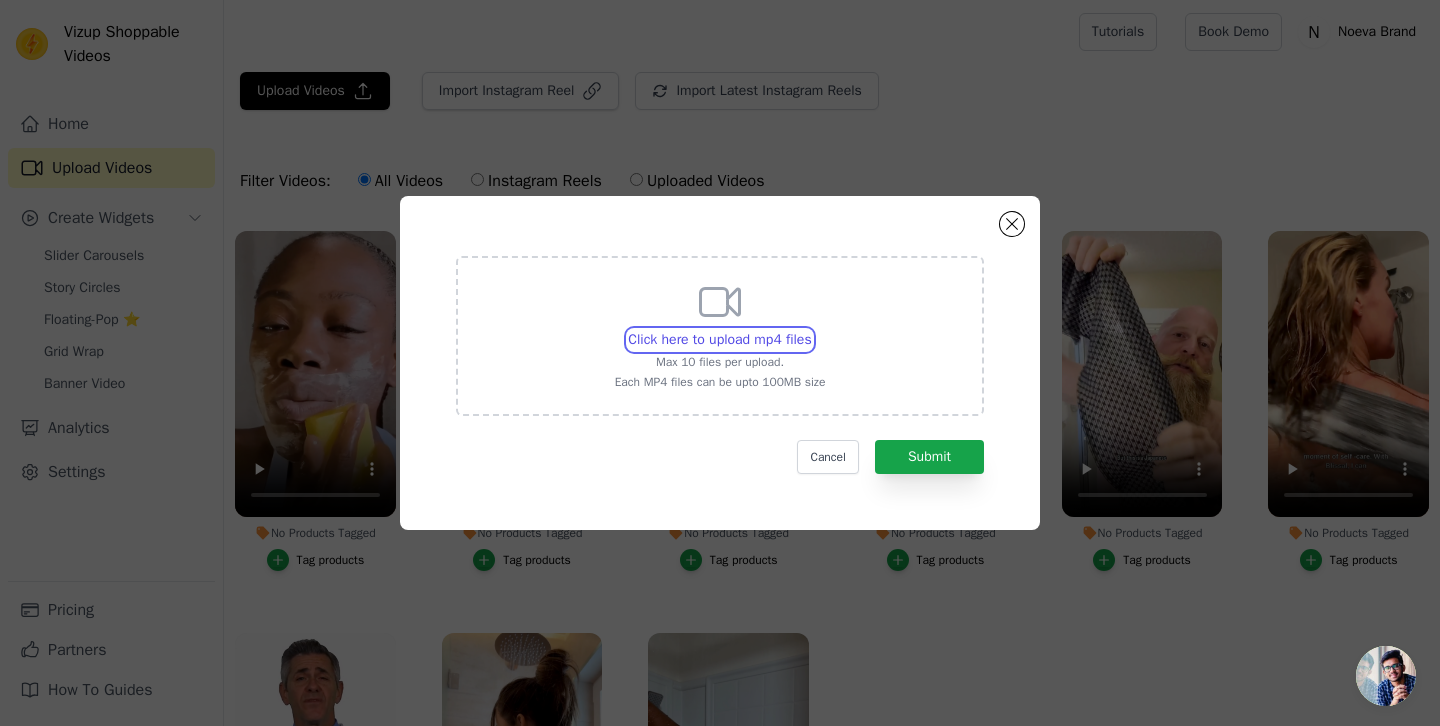click on "Click here to upload mp4 files     Max 10 files per upload.   Each MP4 files can be upto 100MB size" at bounding box center (811, 329) 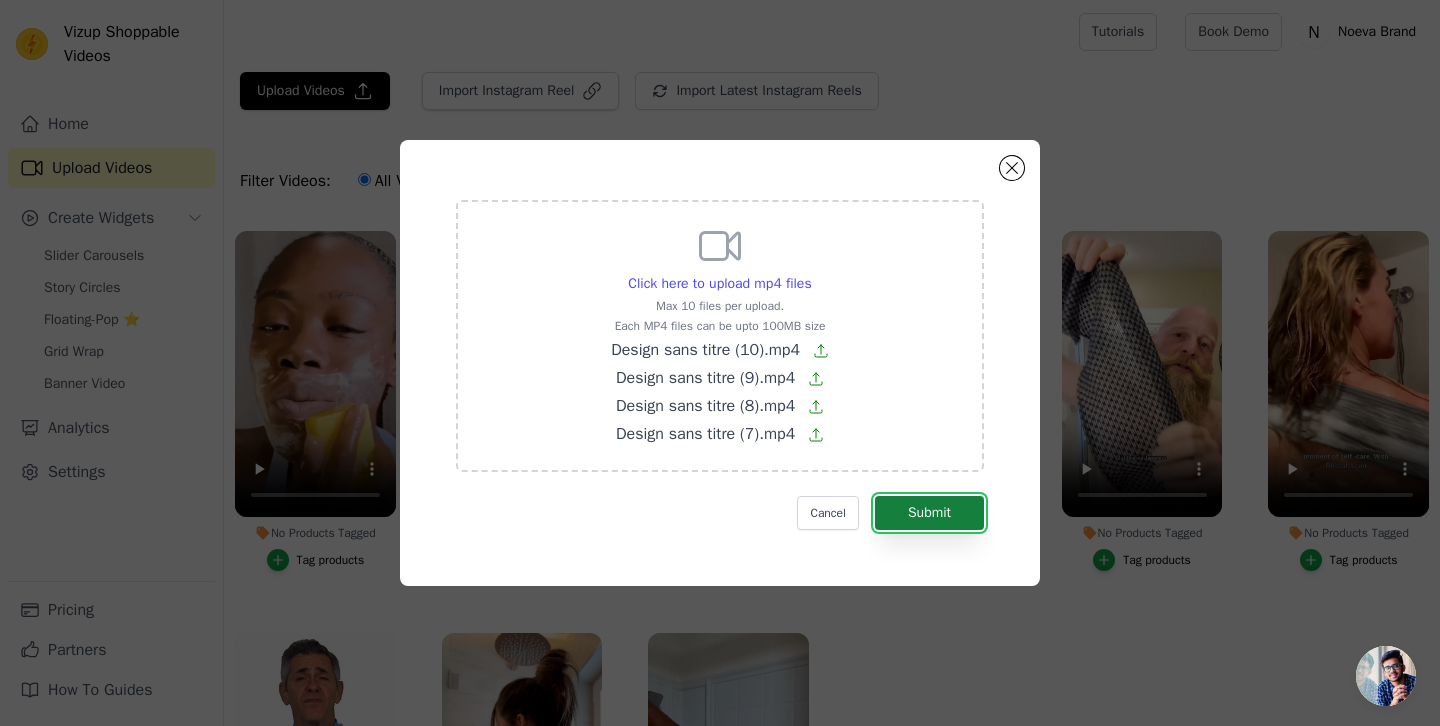 click on "Submit" at bounding box center (929, 513) 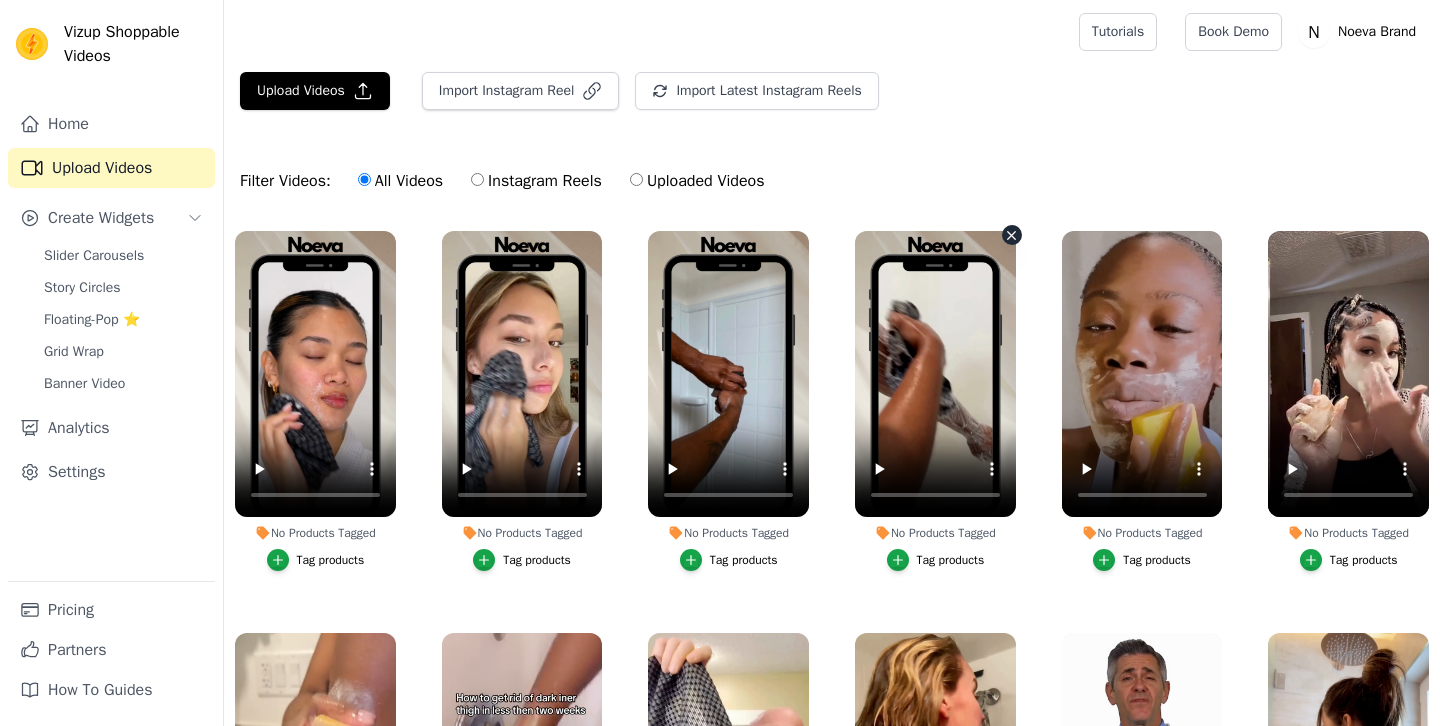 scroll, scrollTop: 0, scrollLeft: 0, axis: both 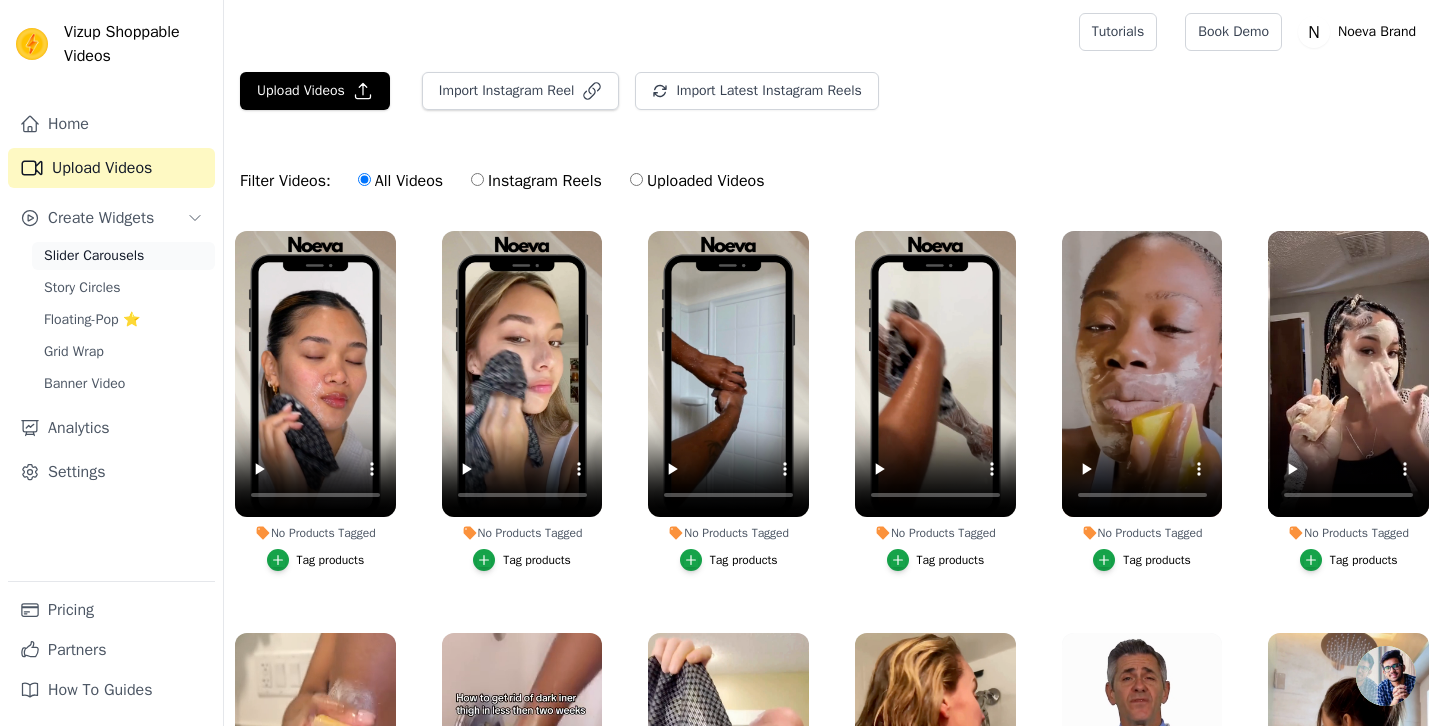 click on "Slider Carousels" at bounding box center [94, 256] 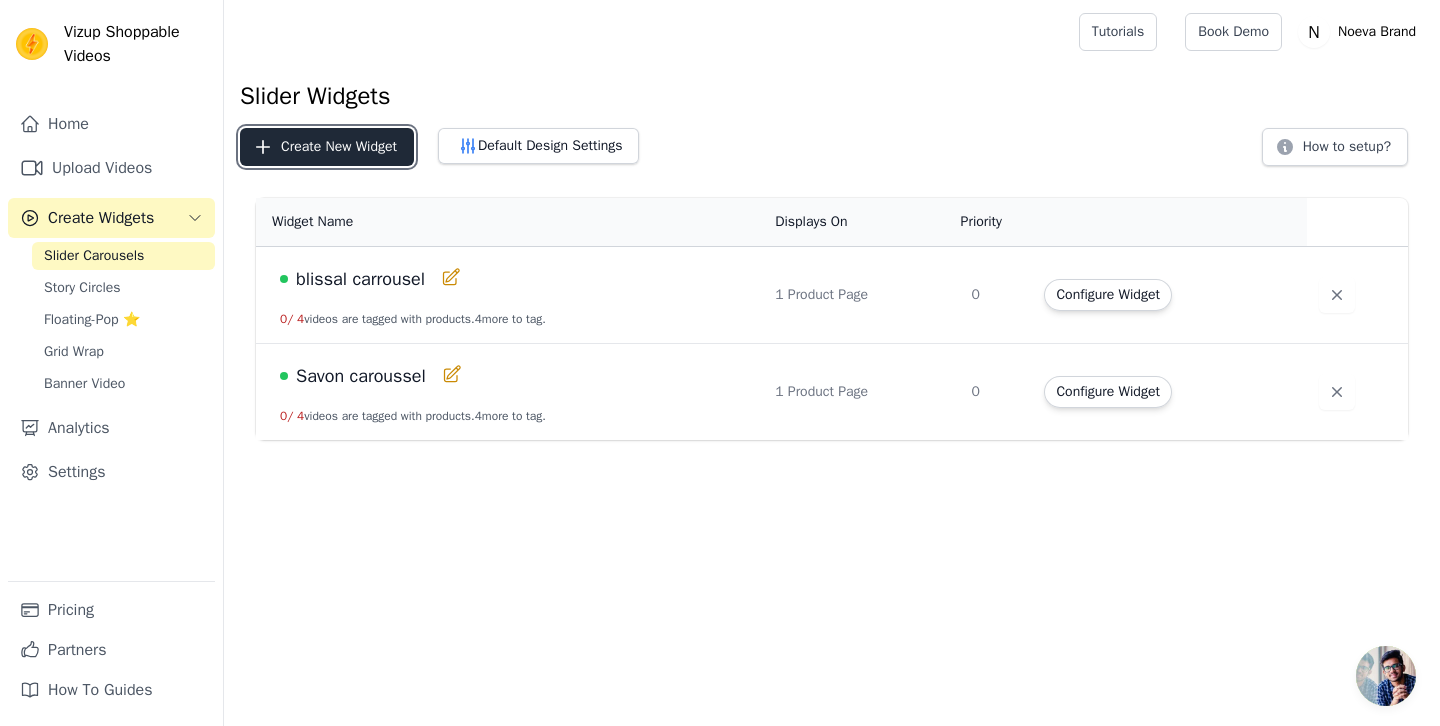 click on "Create New Widget" at bounding box center [327, 147] 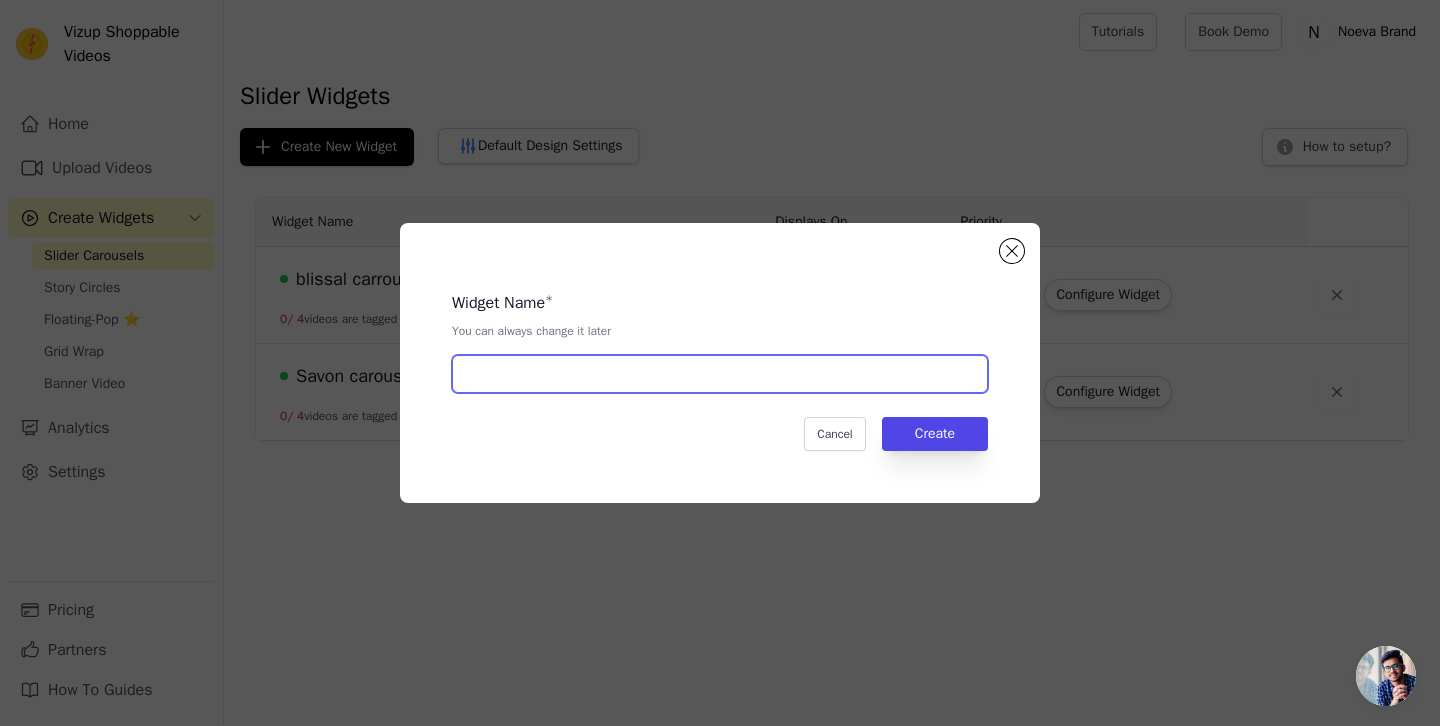 click at bounding box center (720, 374) 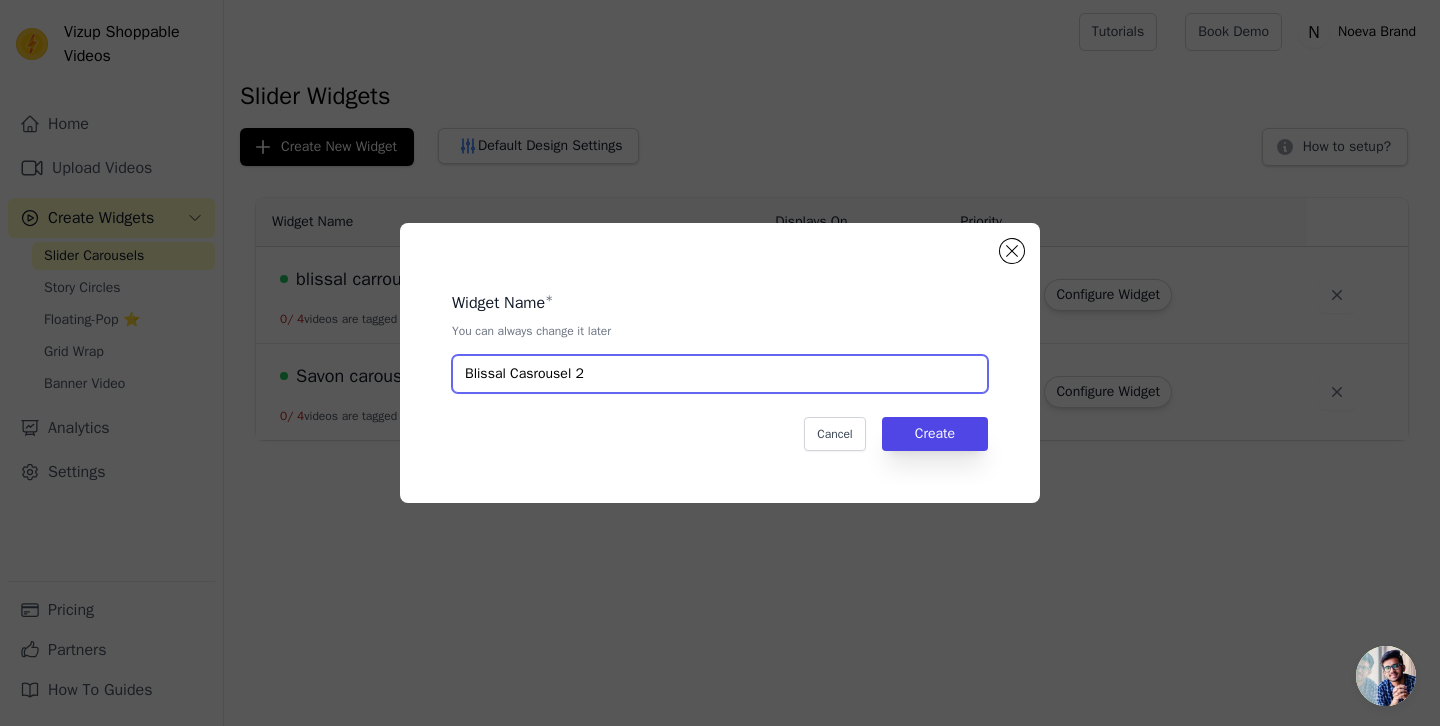 type on "Blissal Casrousel 2" 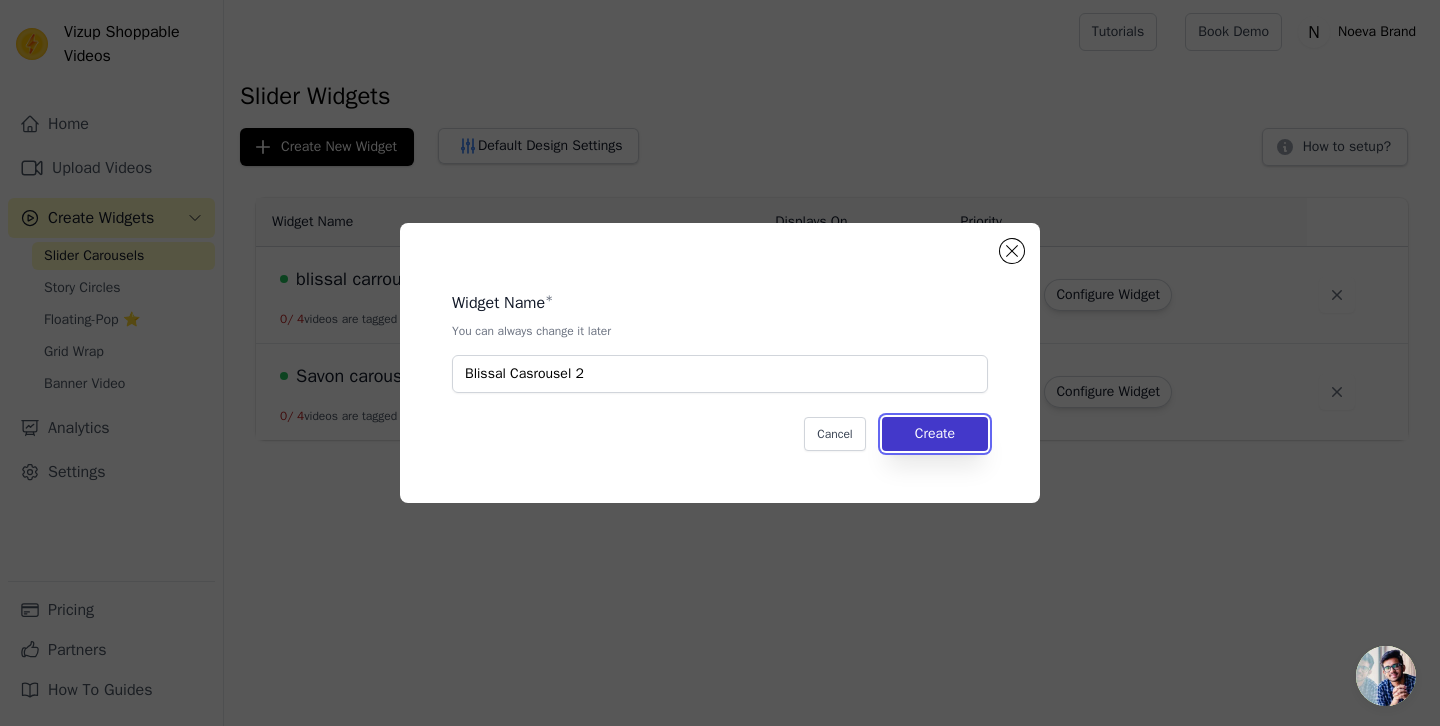 click on "Create" at bounding box center (935, 434) 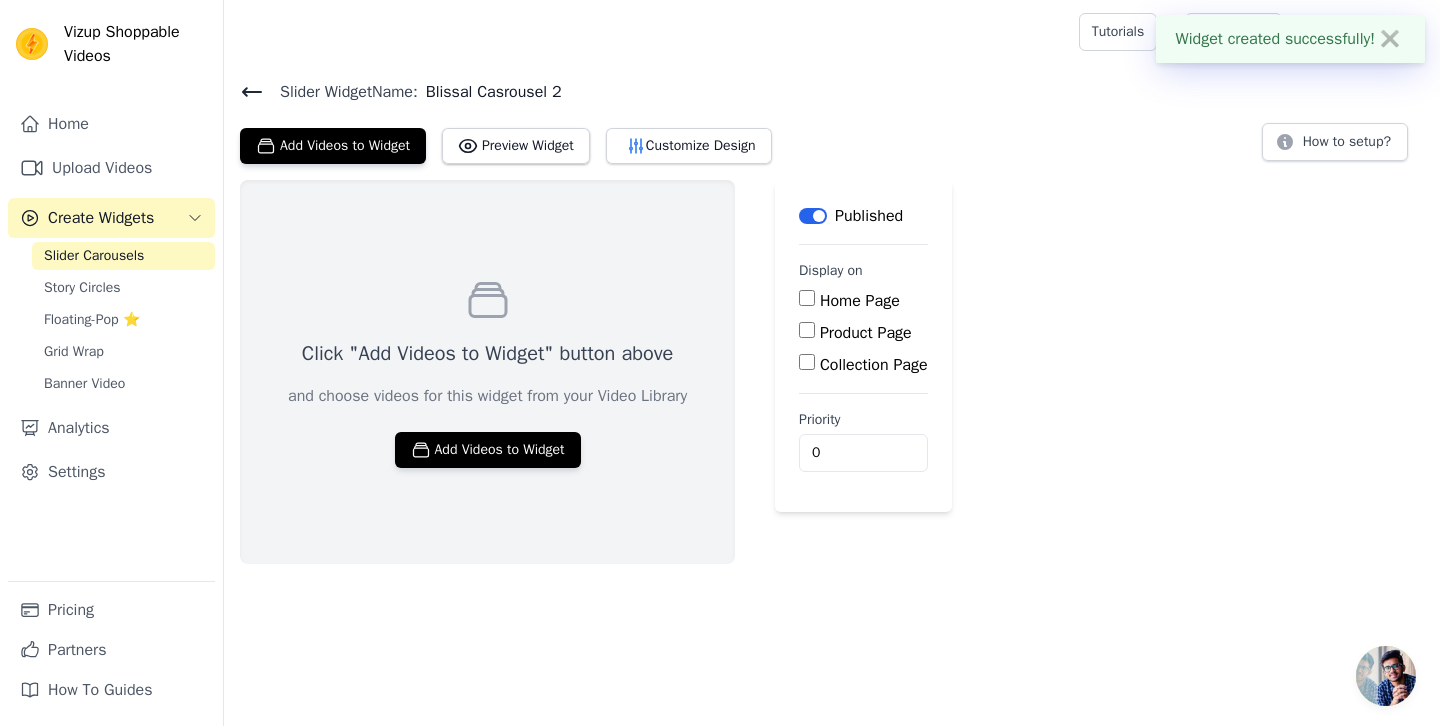 click on "Product Page" at bounding box center [866, 333] 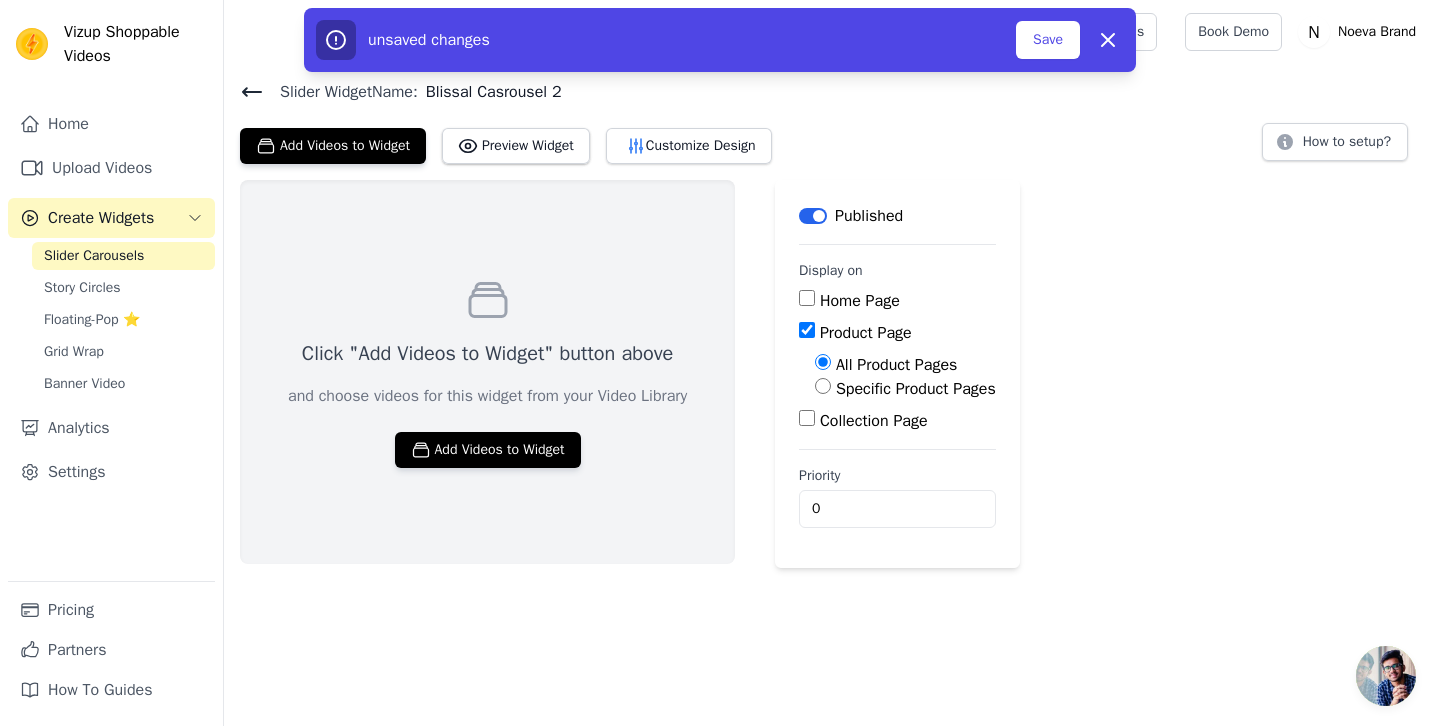 click on "Specific Product Pages" at bounding box center [916, 389] 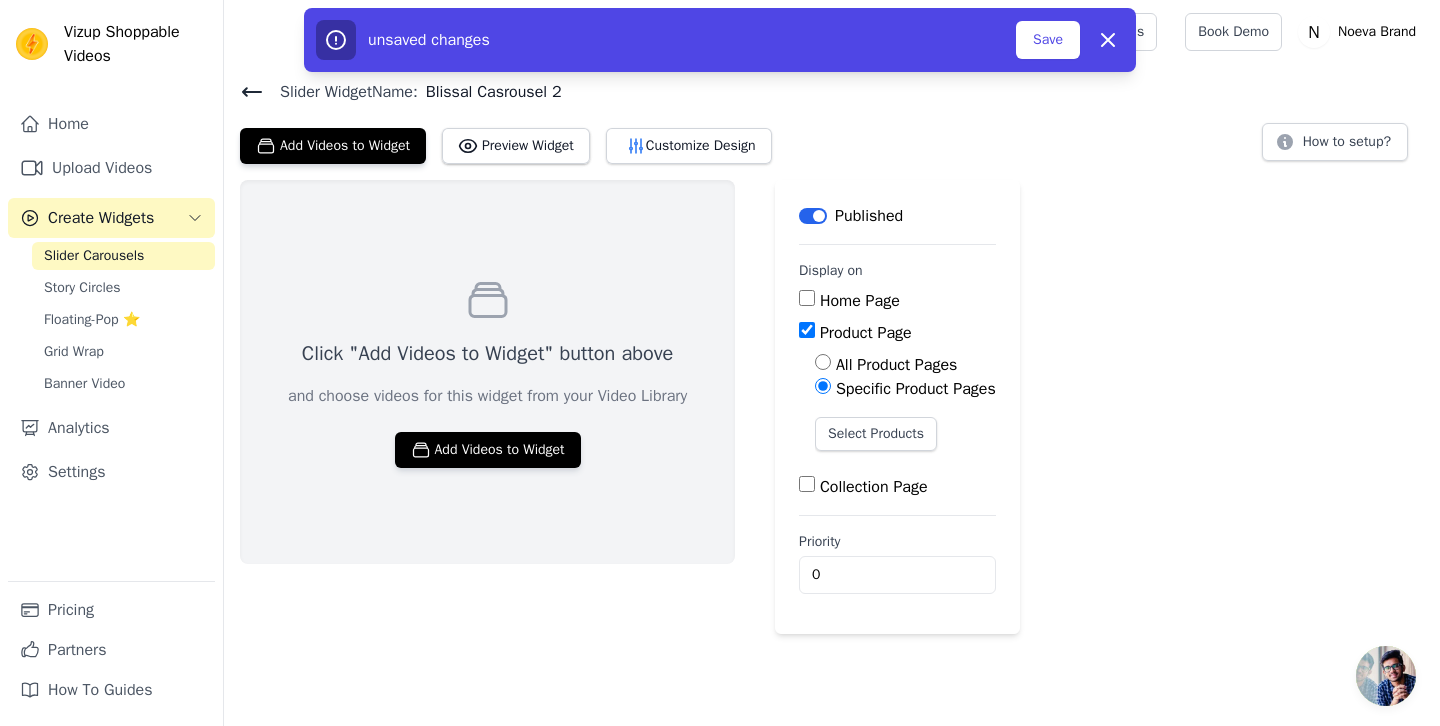 click on "All Product Pages     Specific Product Pages     Select Products" at bounding box center (897, 410) 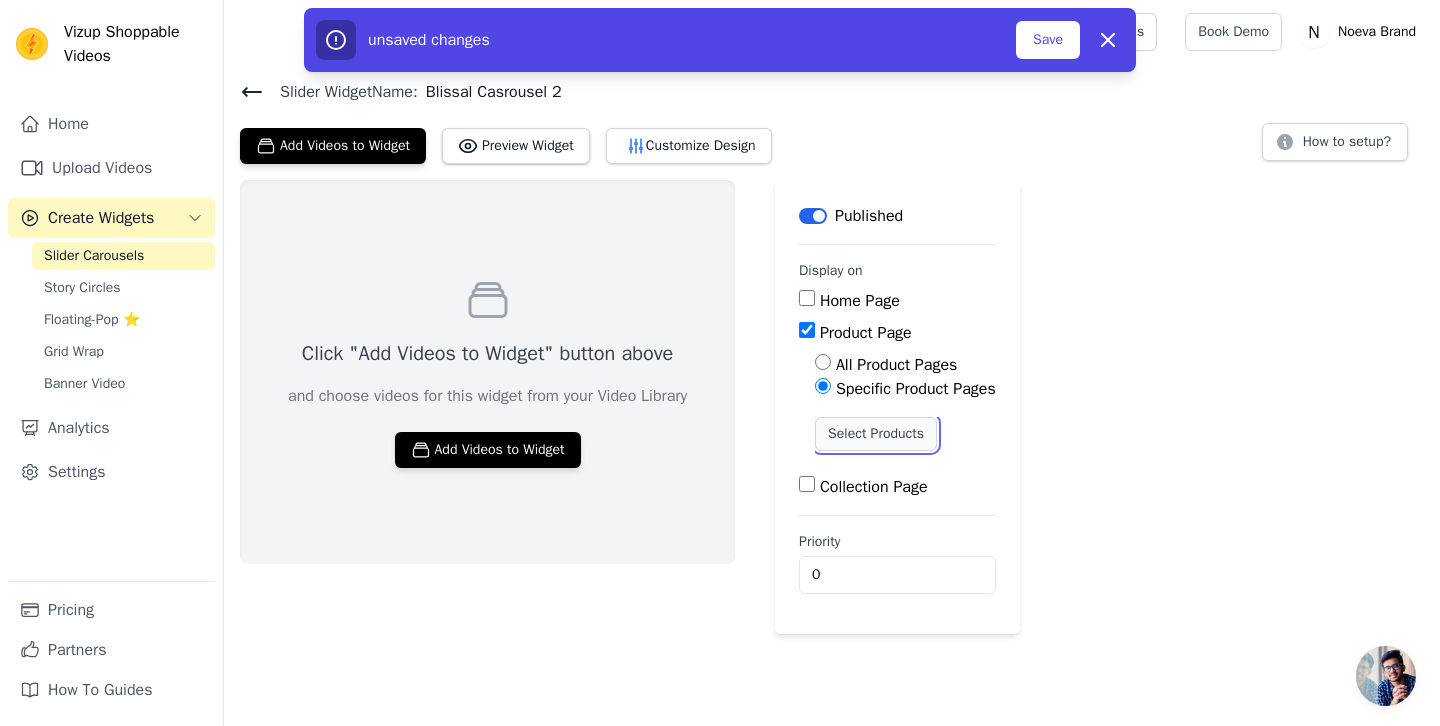 click on "Select Products" at bounding box center [876, 434] 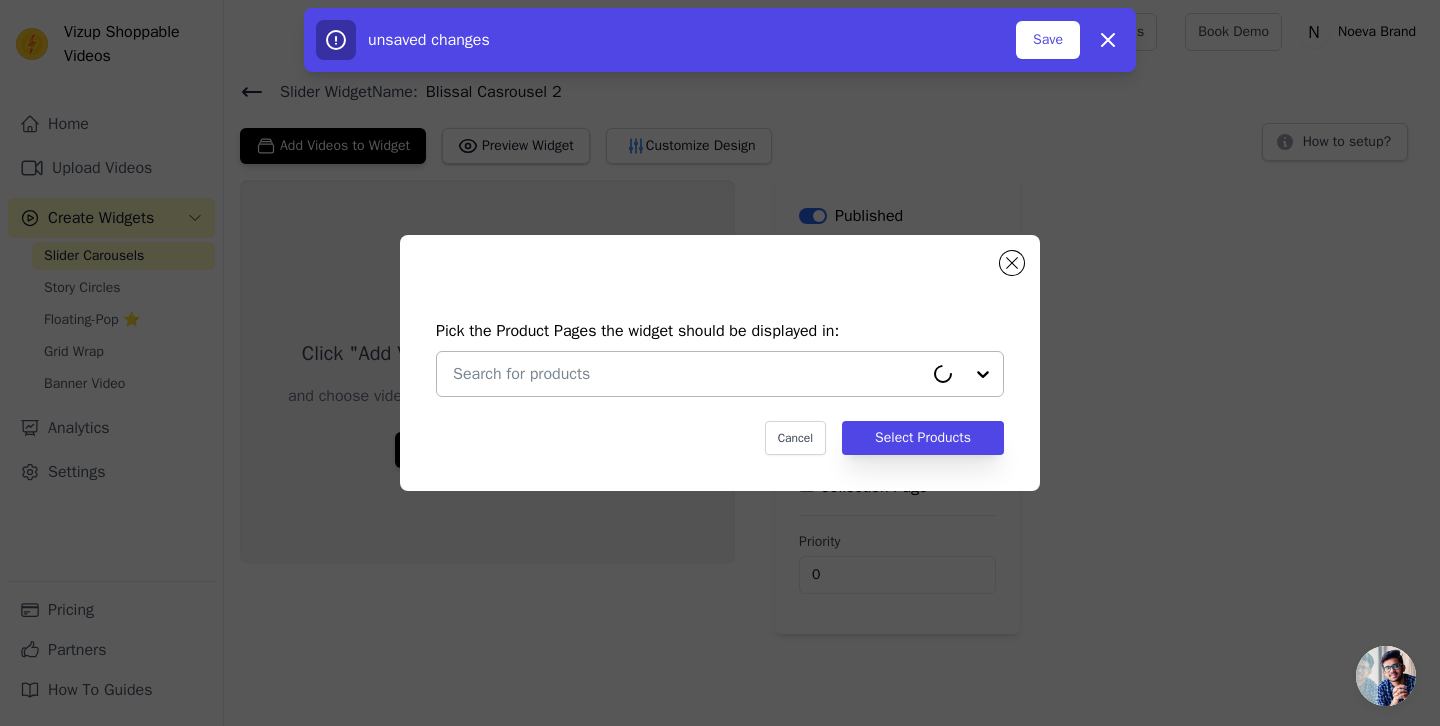 click at bounding box center (688, 374) 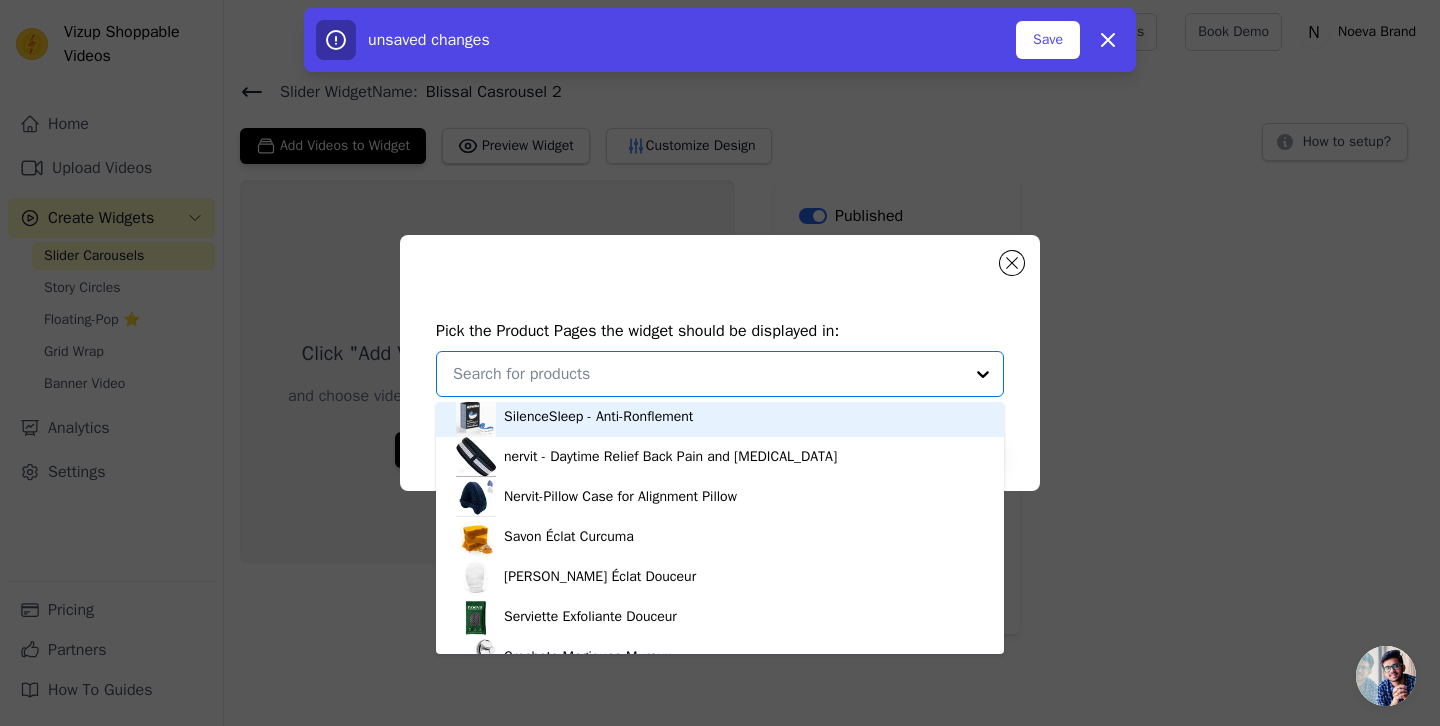 scroll, scrollTop: 1359, scrollLeft: 0, axis: vertical 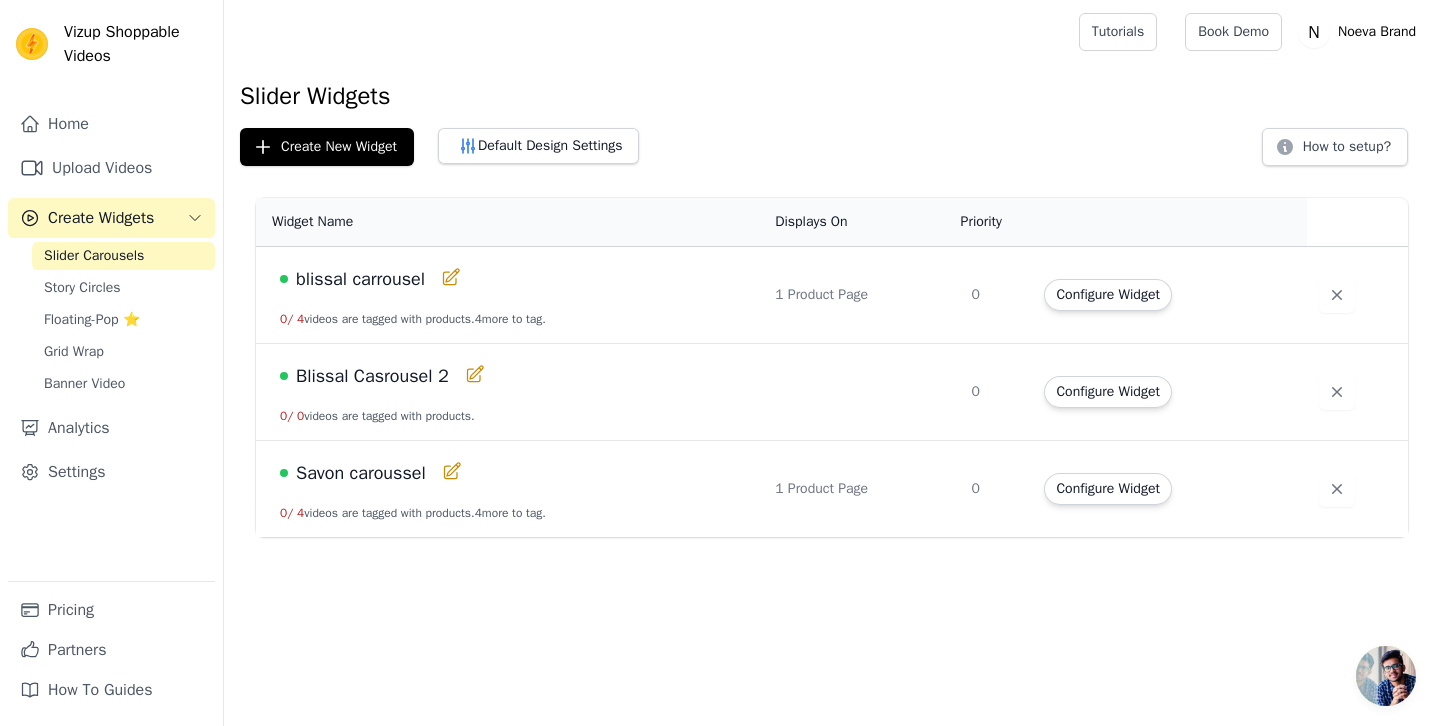 click at bounding box center [861, 392] 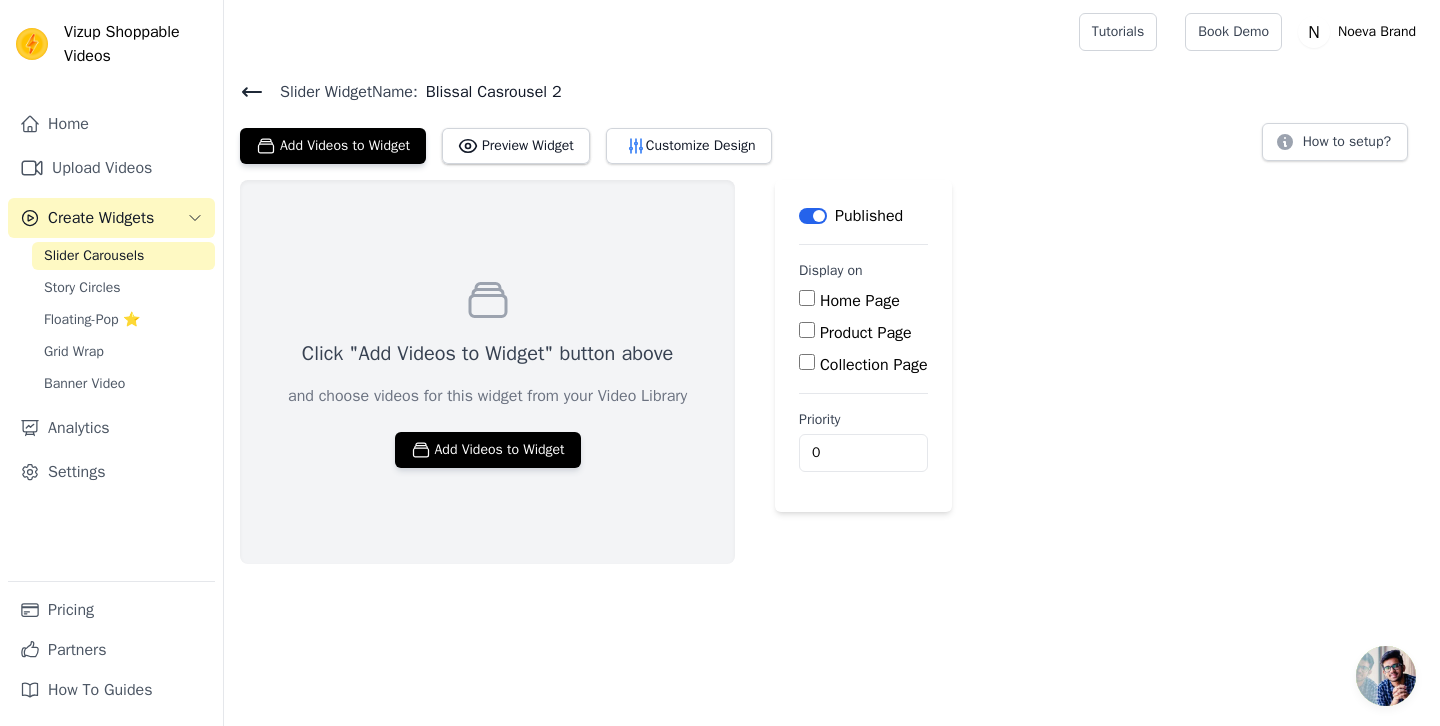 click on "Home Page     Product Page       Collection Page" at bounding box center [863, 333] 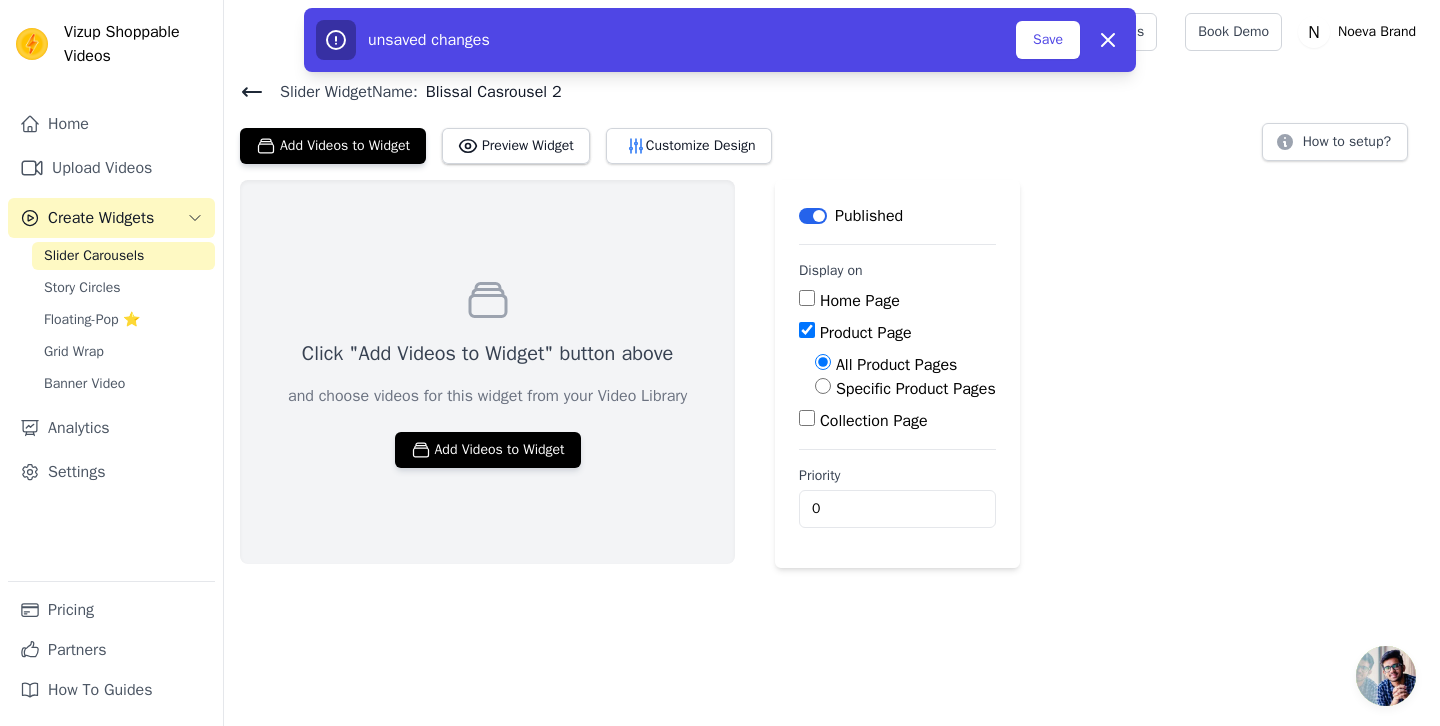 click on "Specific Product Pages" at bounding box center [916, 389] 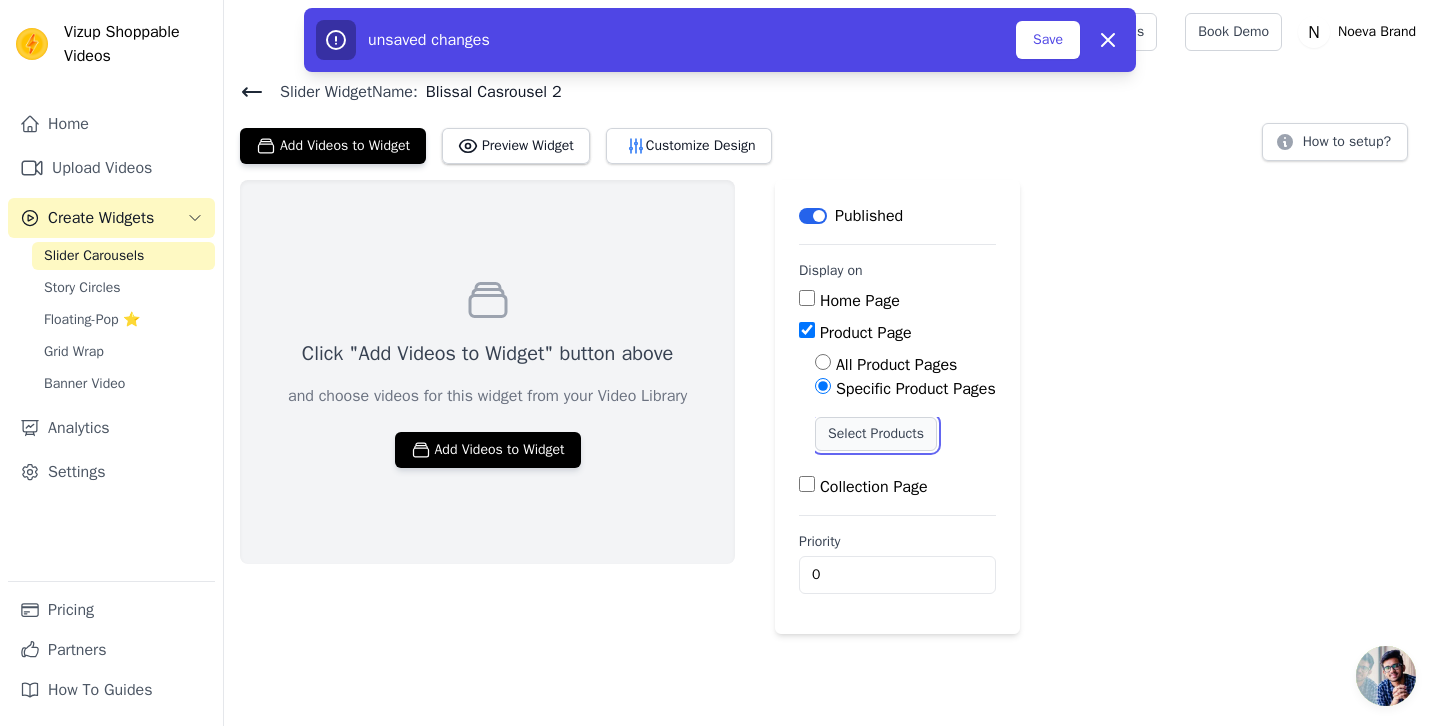 click on "Select Products" at bounding box center (876, 434) 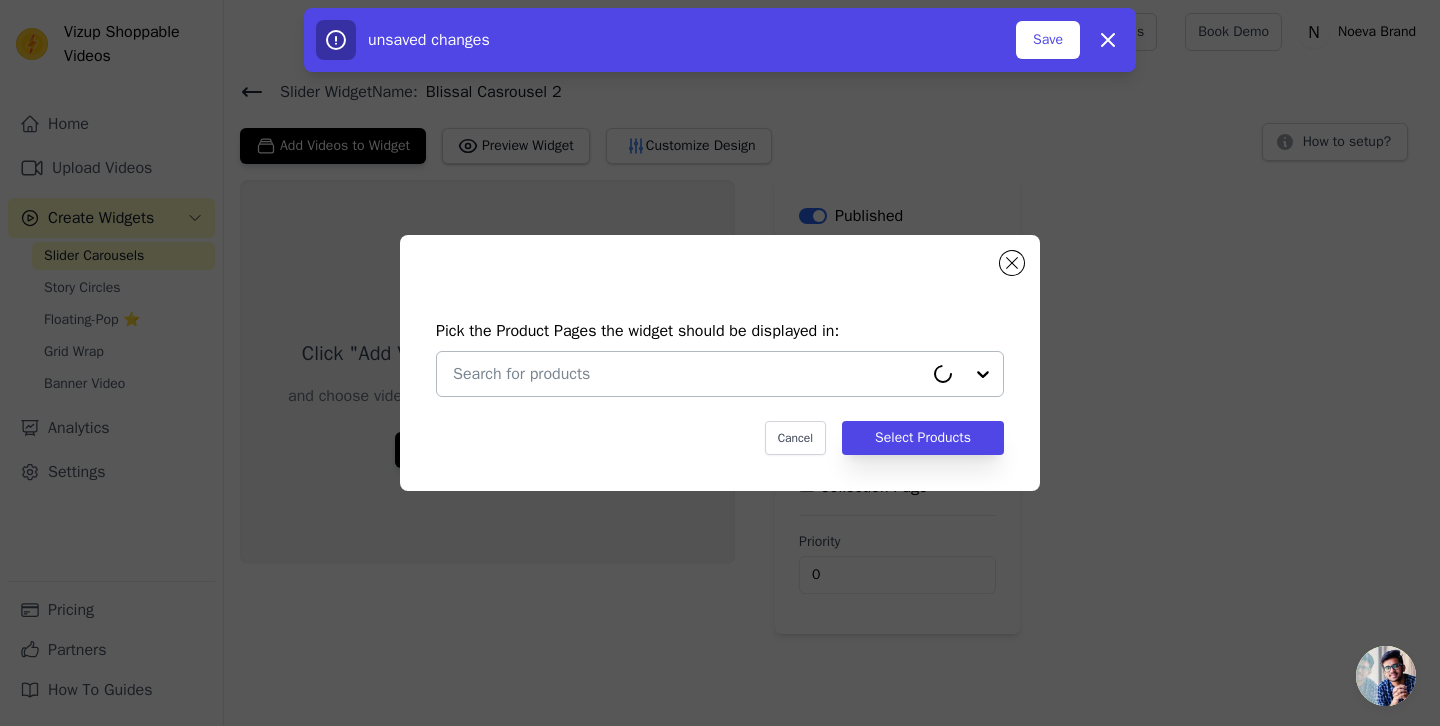 click at bounding box center (688, 374) 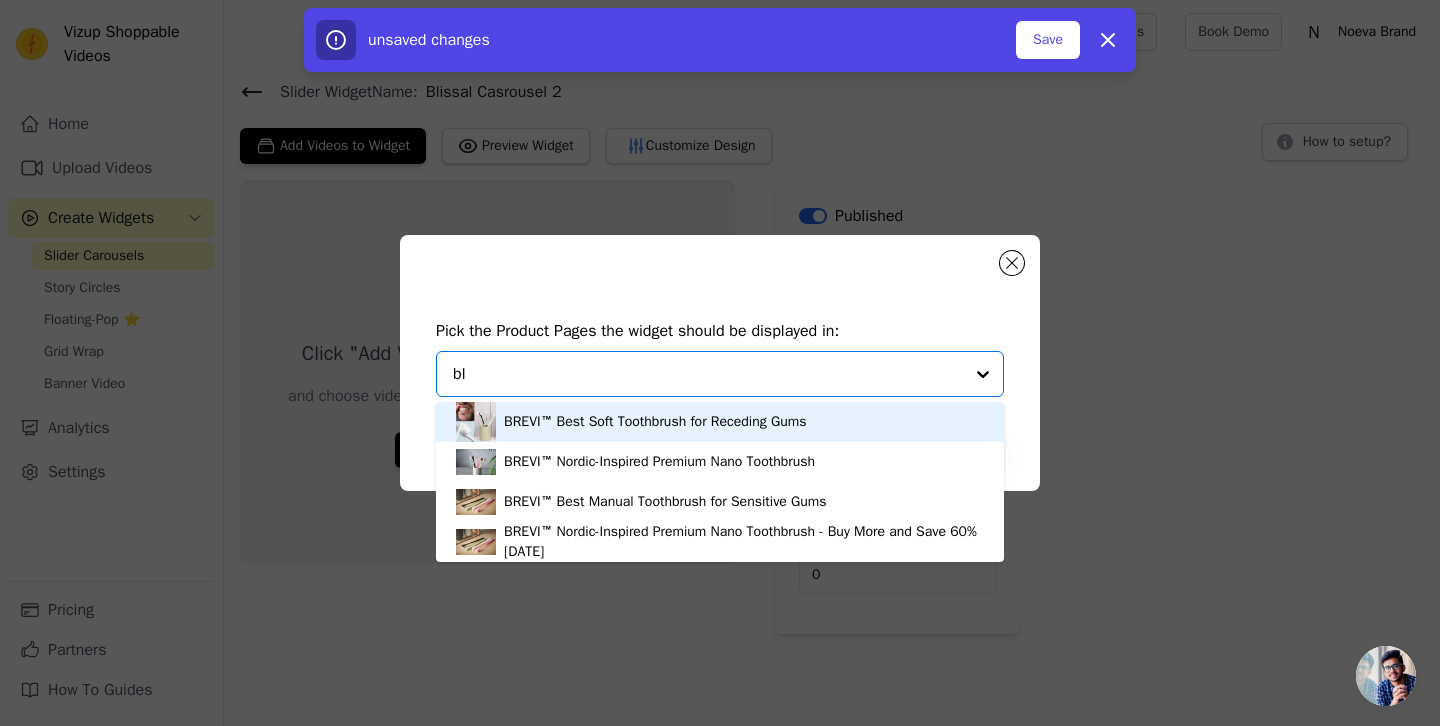 type on "b" 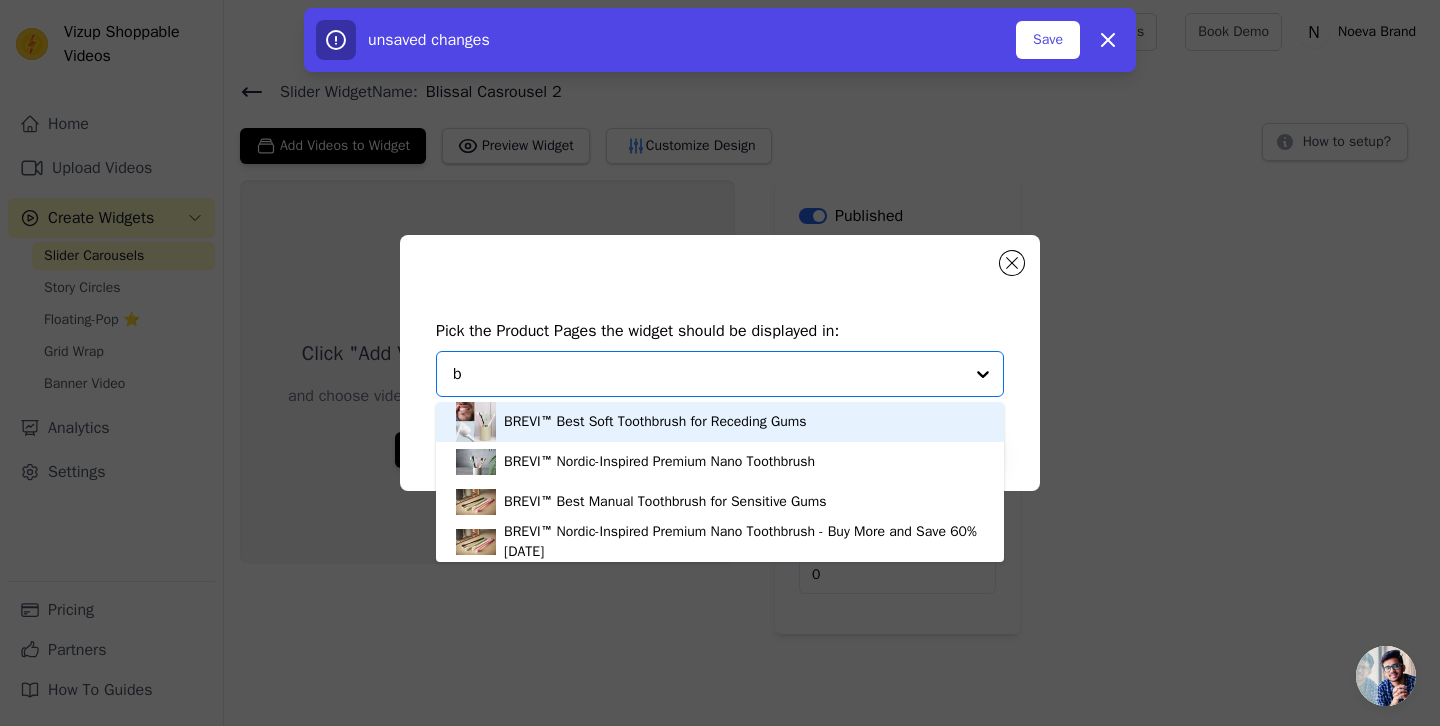 type 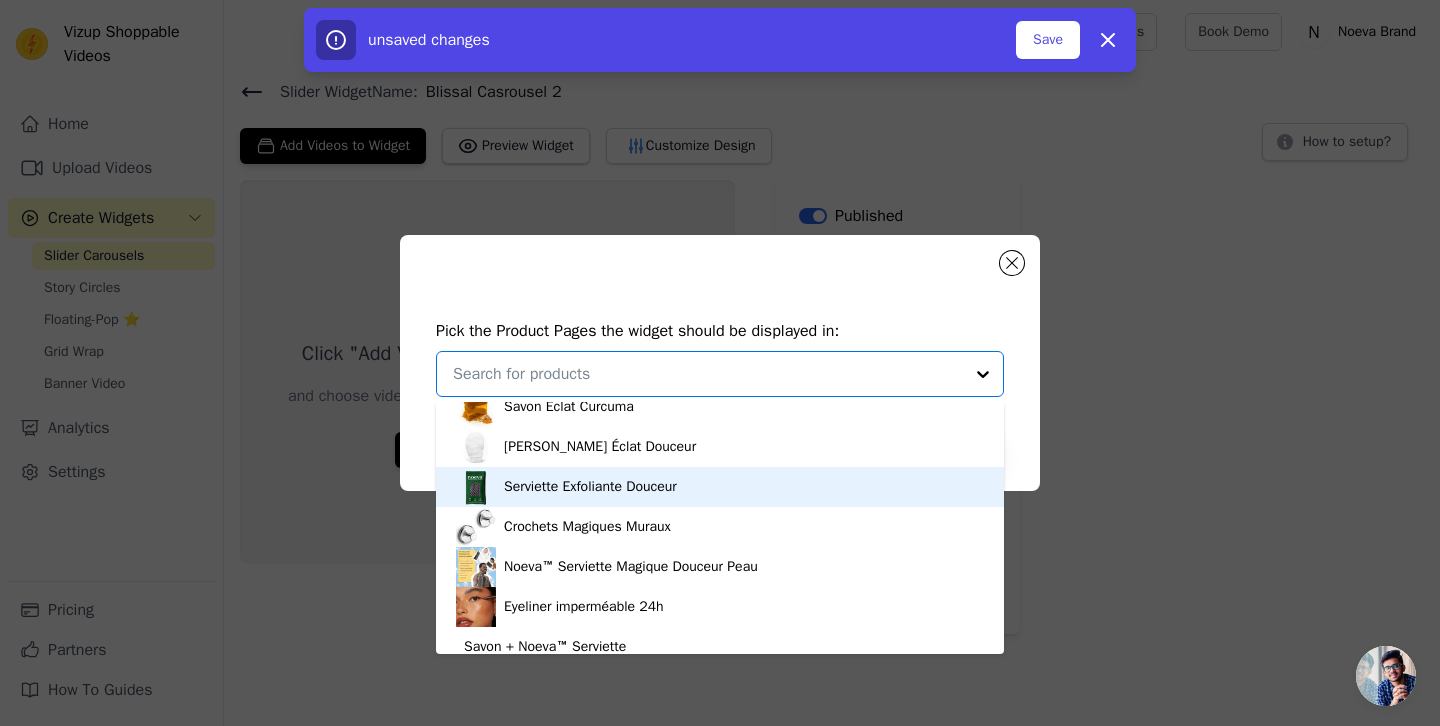 scroll, scrollTop: 1428, scrollLeft: 0, axis: vertical 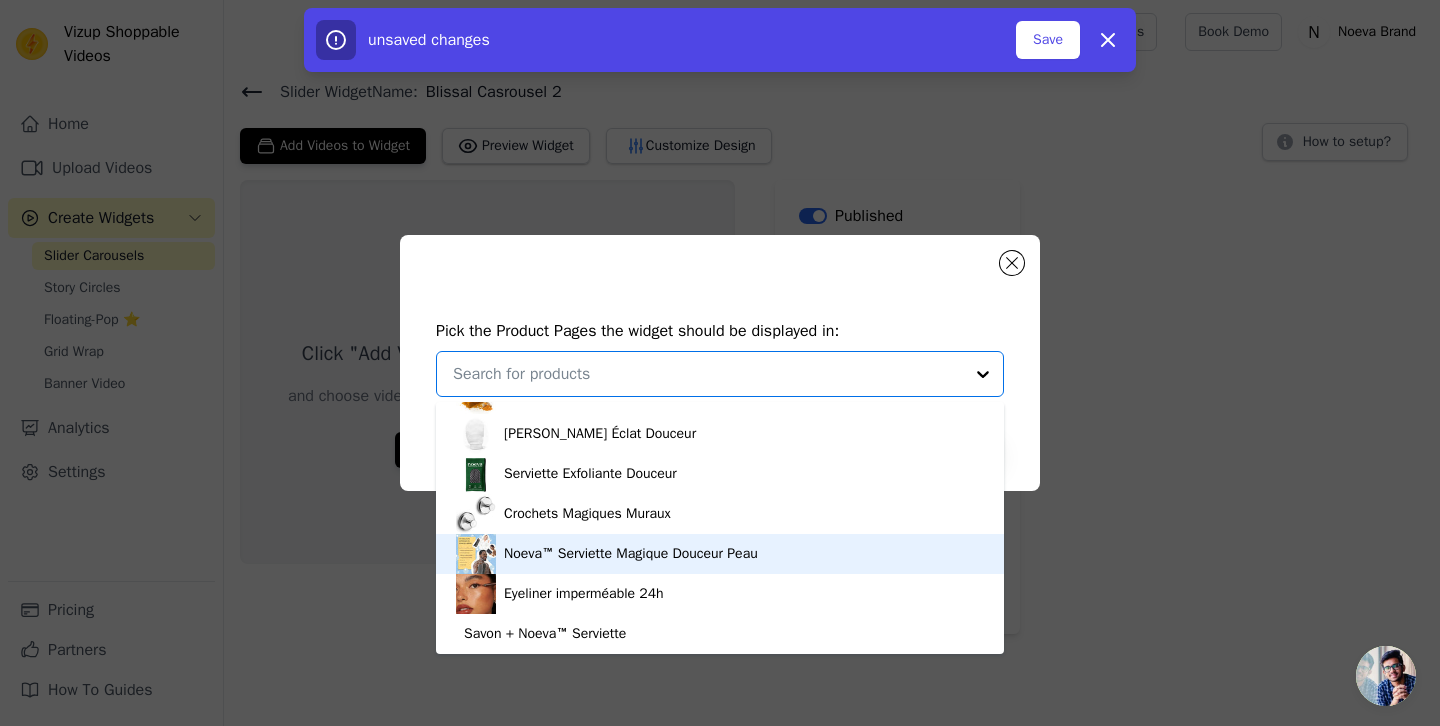 click on "Noeva™ Serviette Magique Douceur Peau" at bounding box center (631, 554) 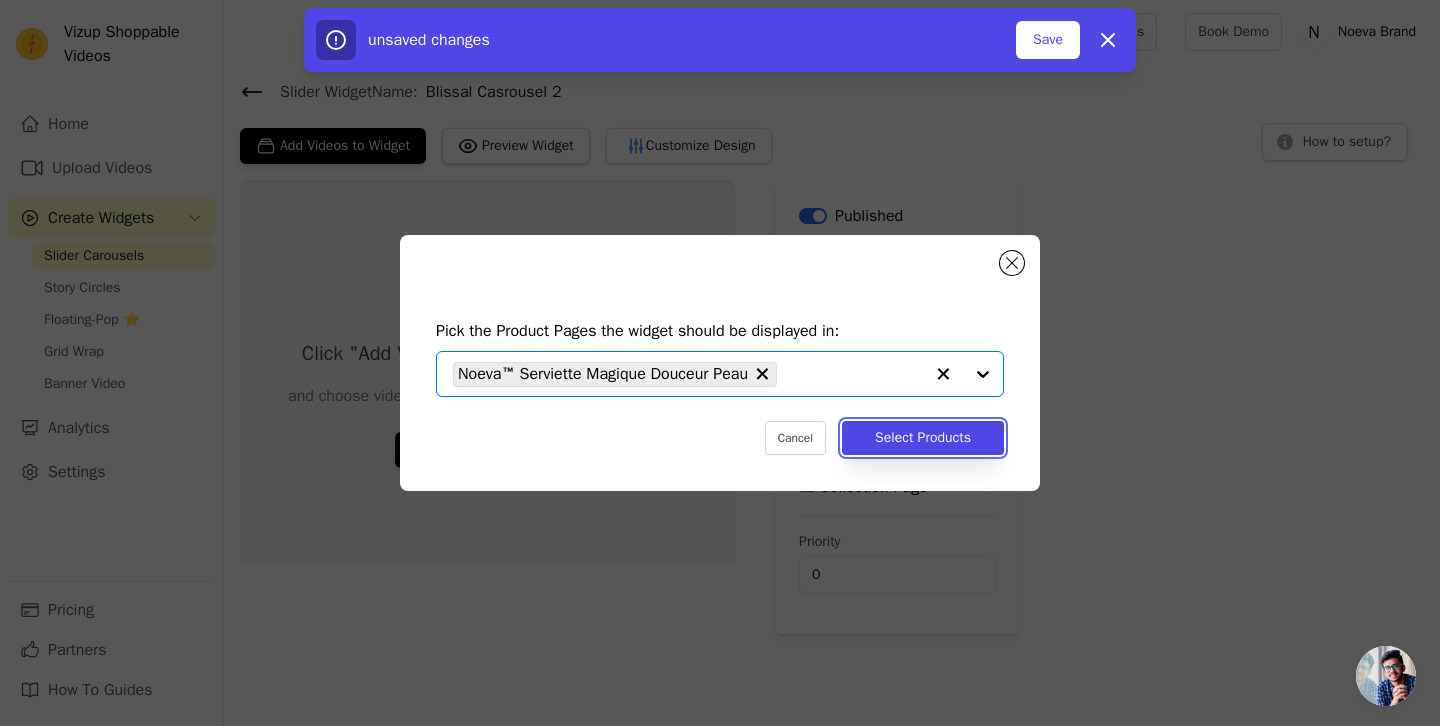 click on "Select Products" at bounding box center [923, 438] 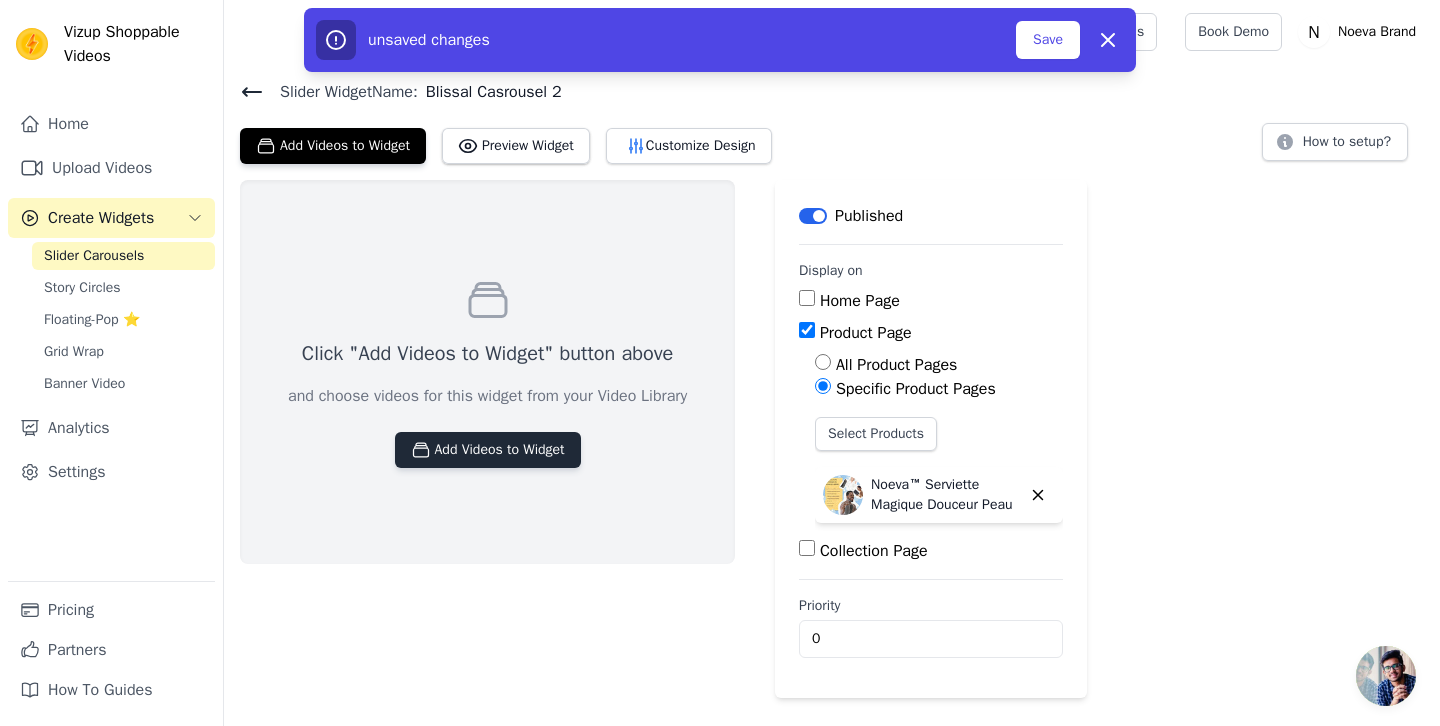 click on "Add Videos to Widget" at bounding box center [488, 450] 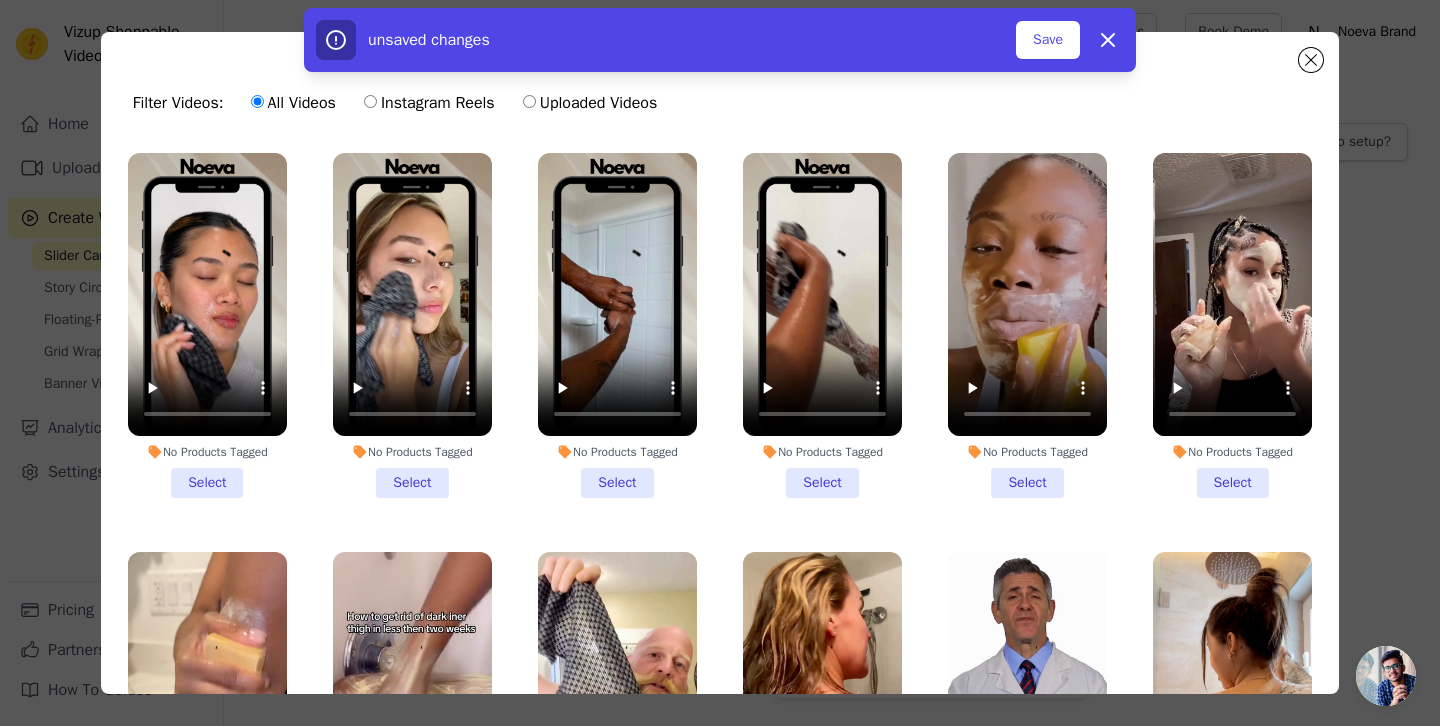 click on "No Products Tagged     Select" at bounding box center (207, 325) 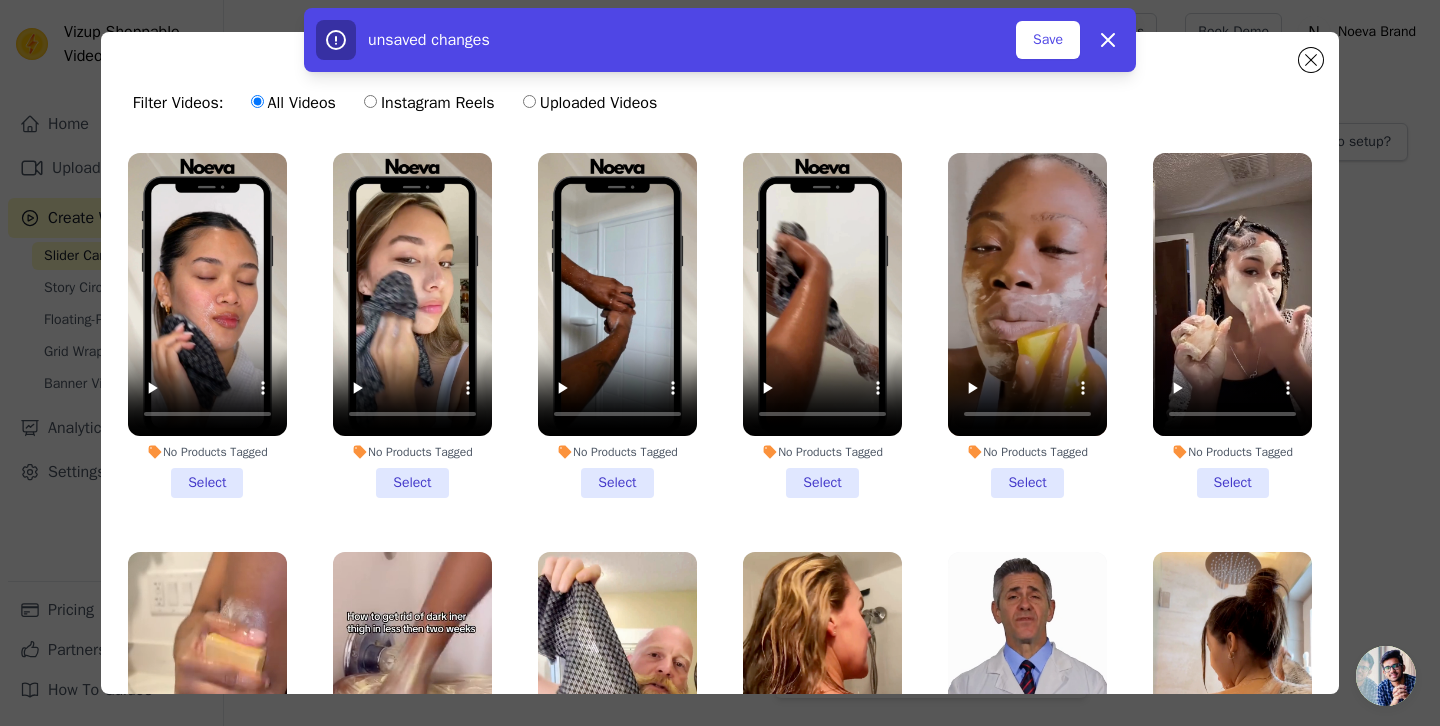 click on "No Products Tagged     Select" at bounding box center [0, 0] 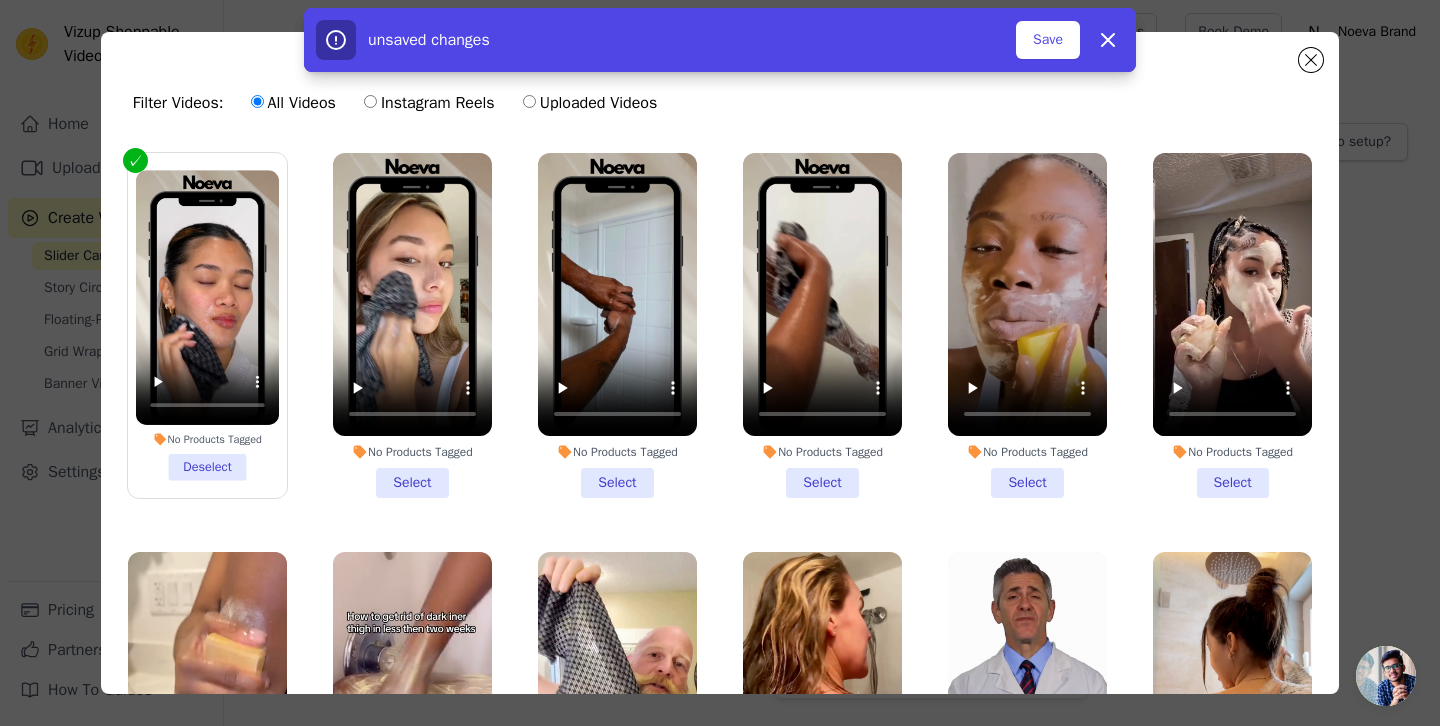 click on "No Products Tagged     Select" at bounding box center [412, 325] 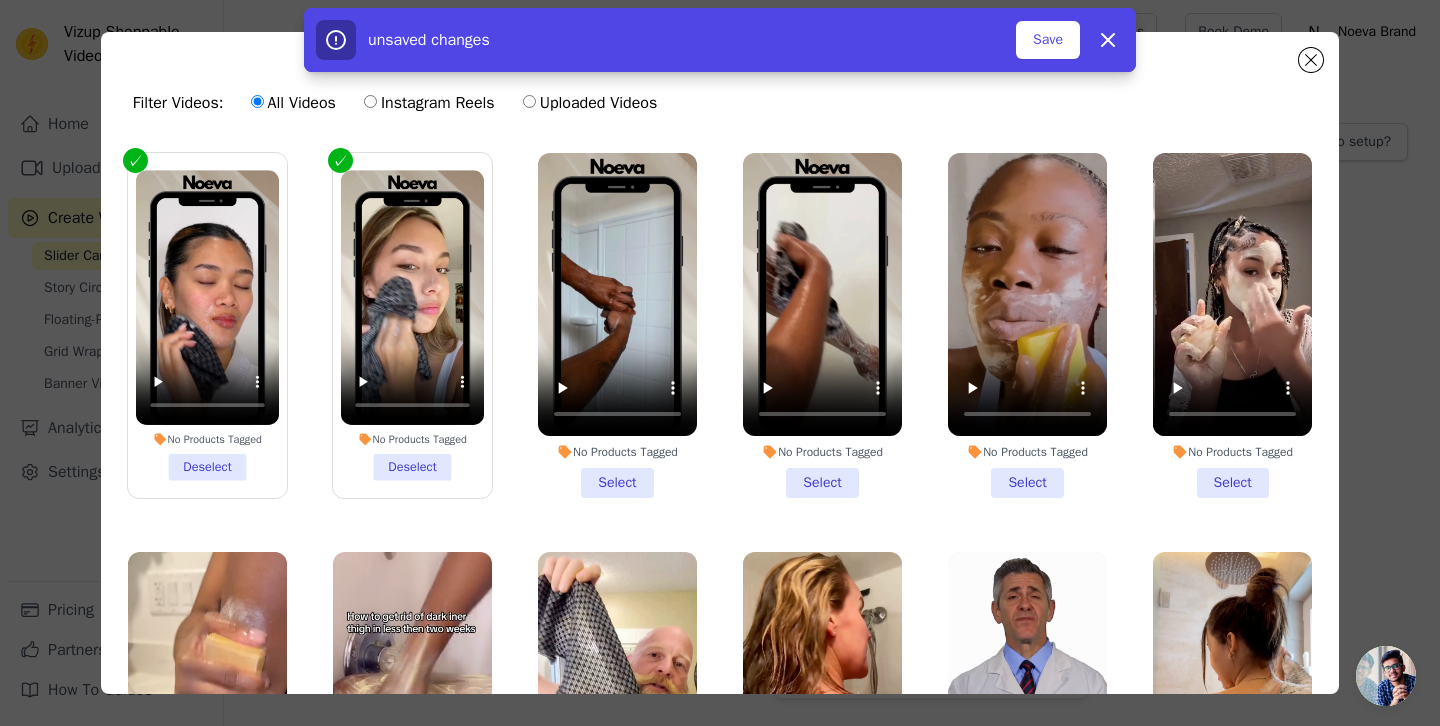 click on "No Products Tagged     Select" at bounding box center (617, 325) 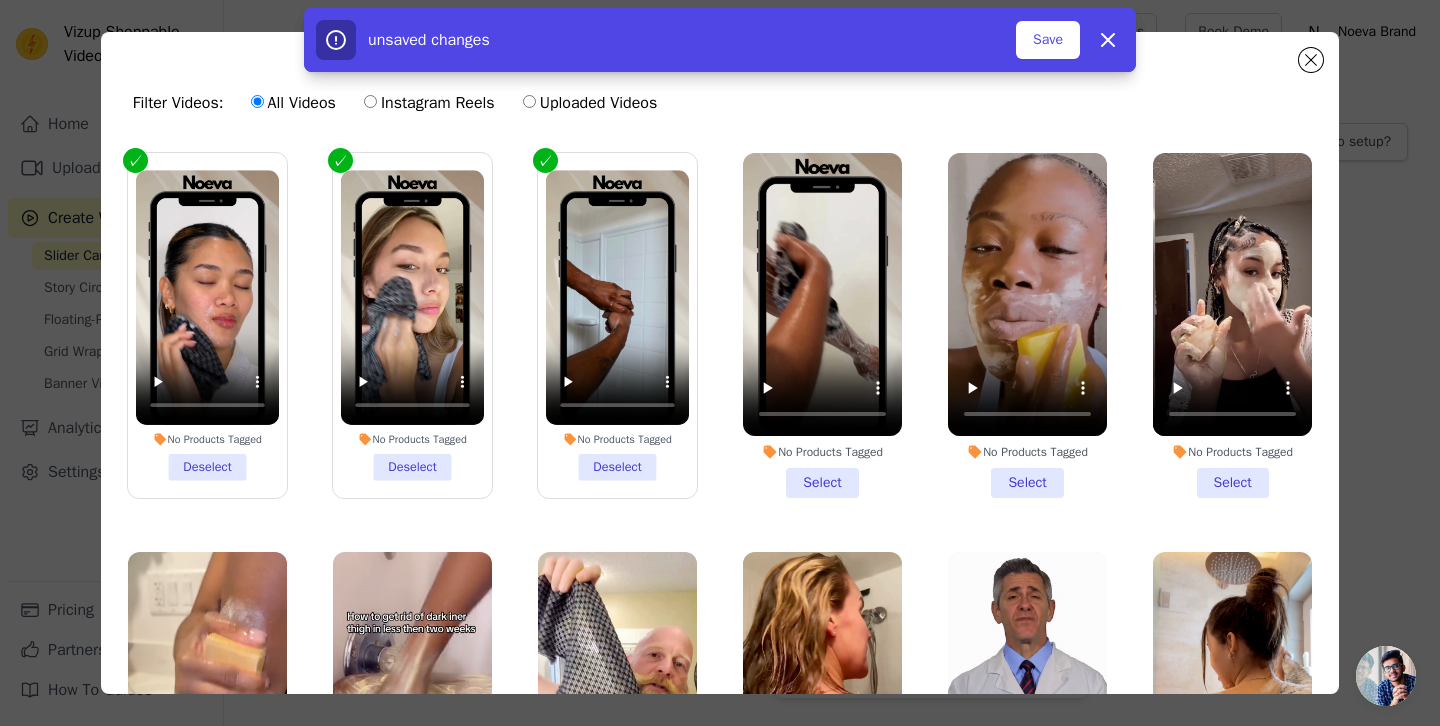 click on "No Products Tagged     Select" at bounding box center [822, 325] 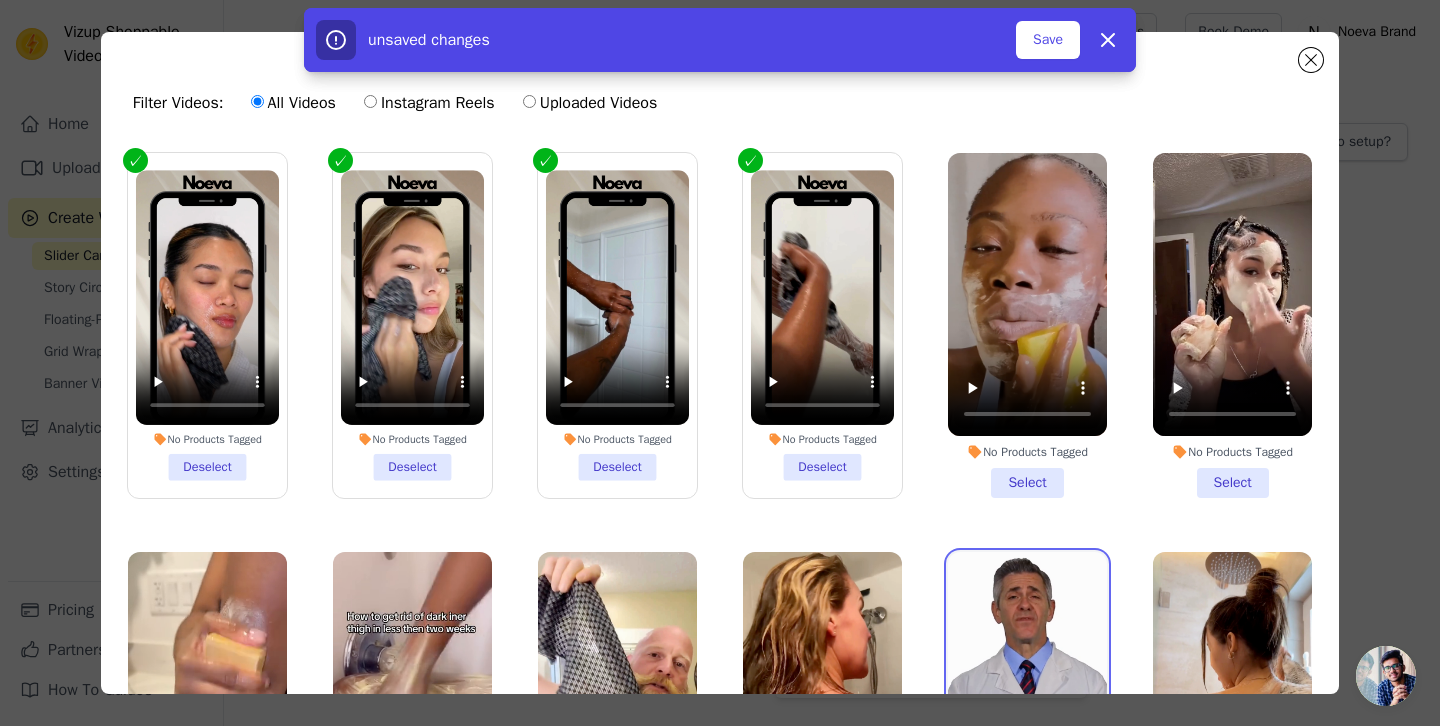 click at bounding box center [1027, 693] 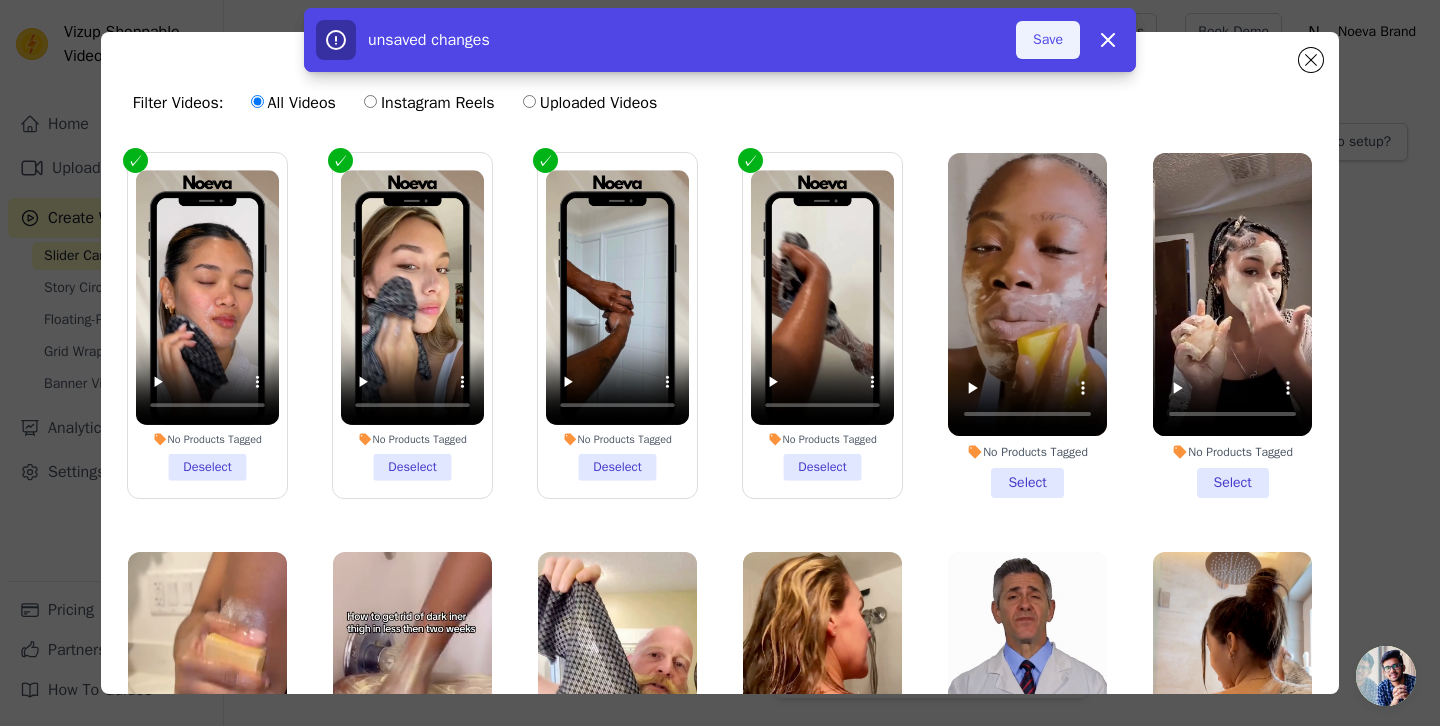 click on "Save" at bounding box center (1048, 40) 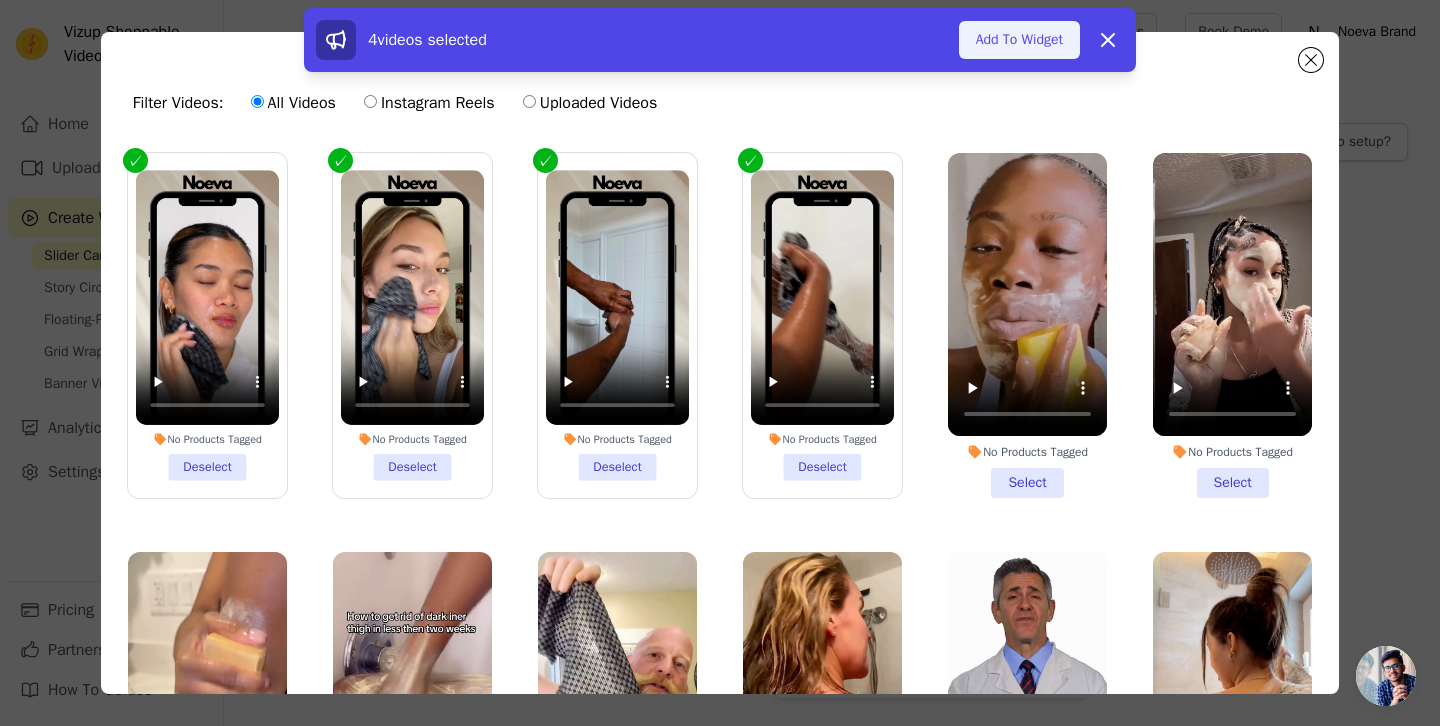 click on "Add To Widget" at bounding box center [1019, 40] 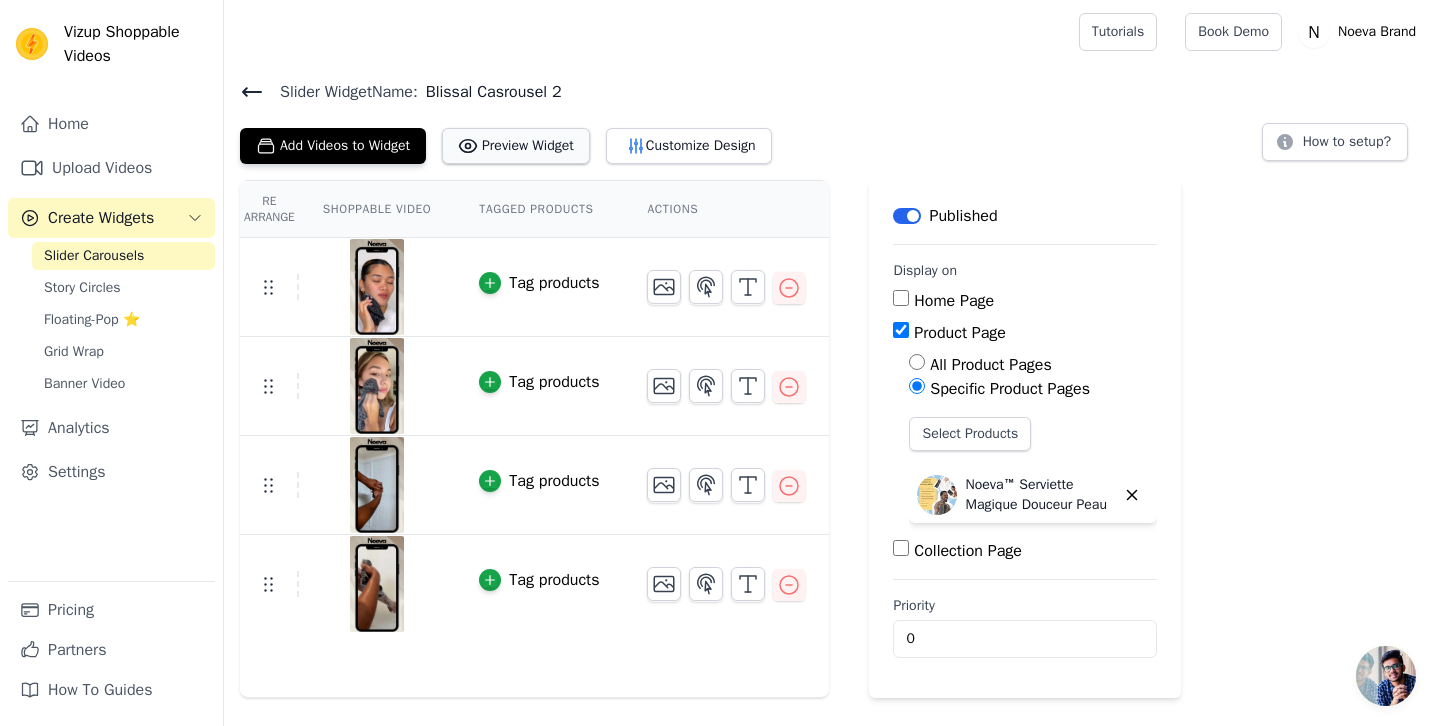 click on "Preview Widget" at bounding box center [516, 146] 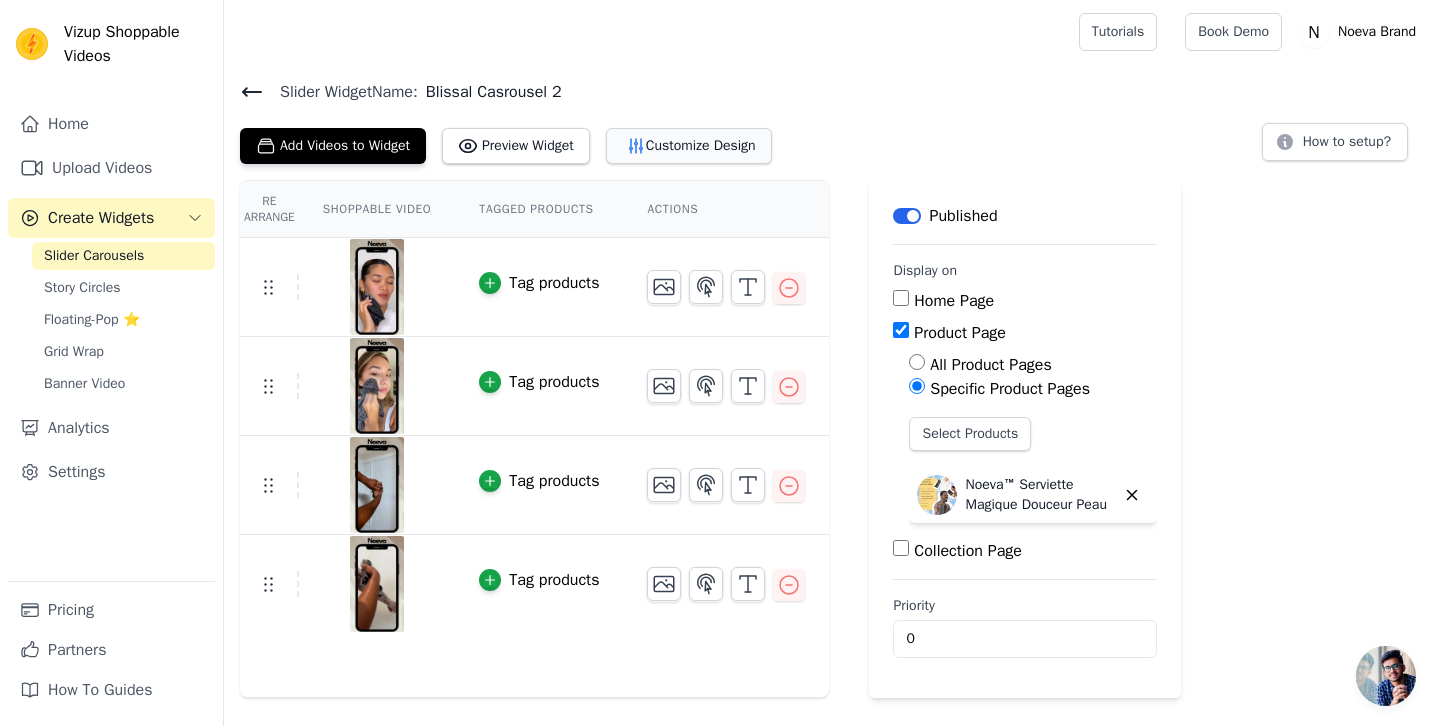 click on "Customize Design" at bounding box center [689, 146] 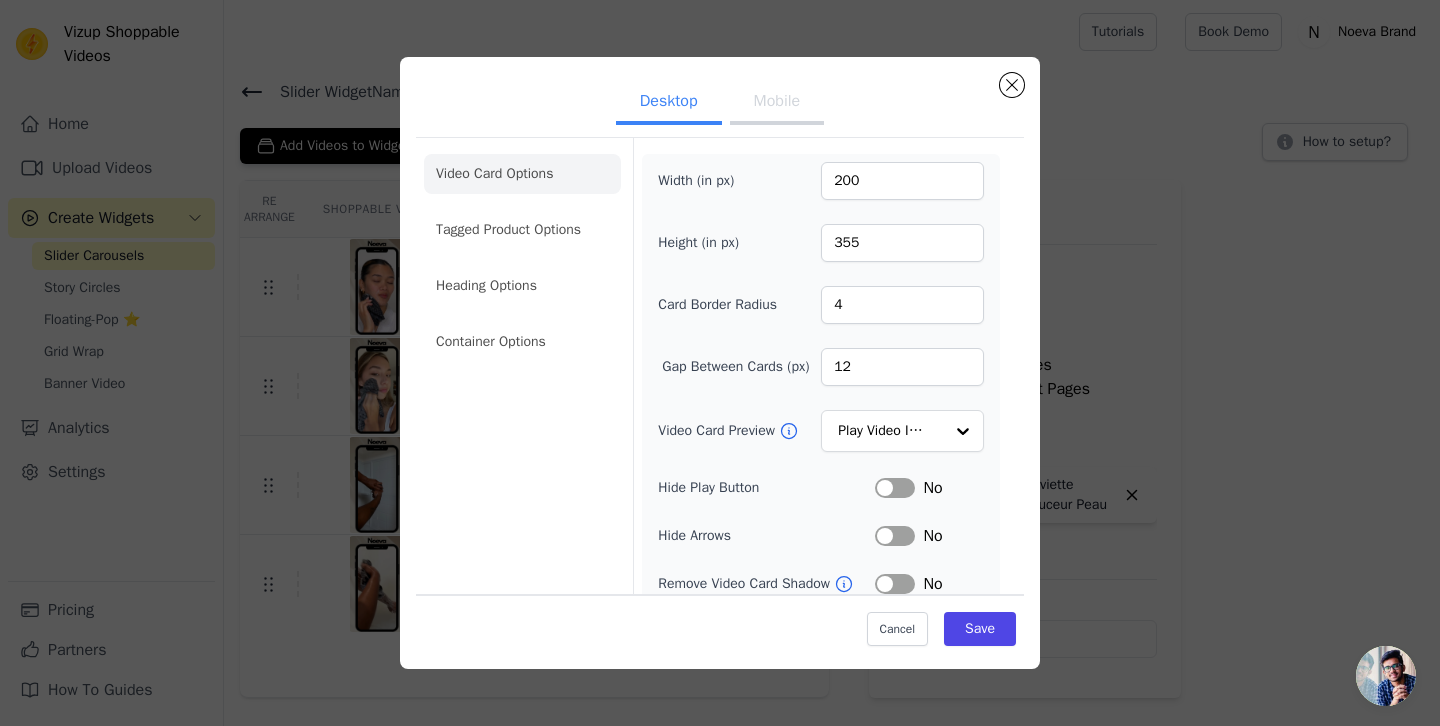 scroll, scrollTop: 164, scrollLeft: 0, axis: vertical 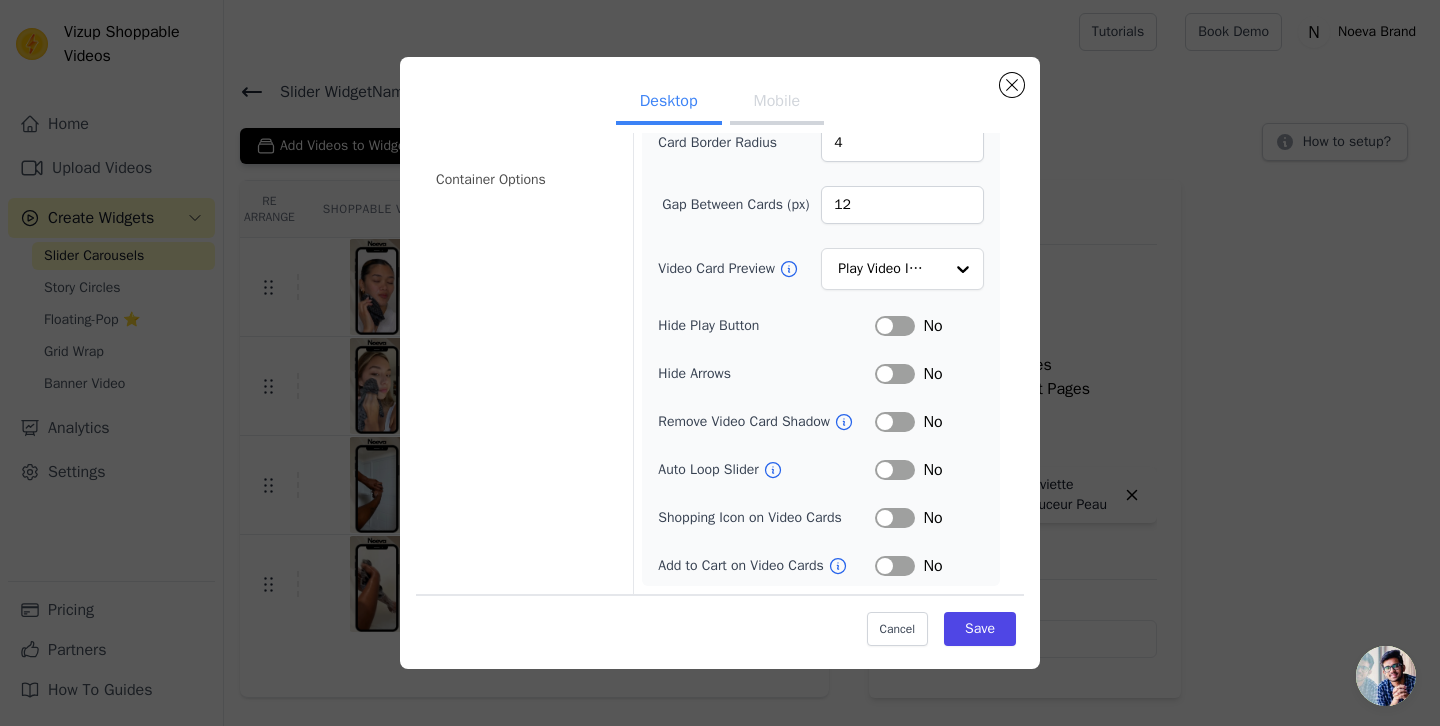 click on "Label" at bounding box center [895, 470] 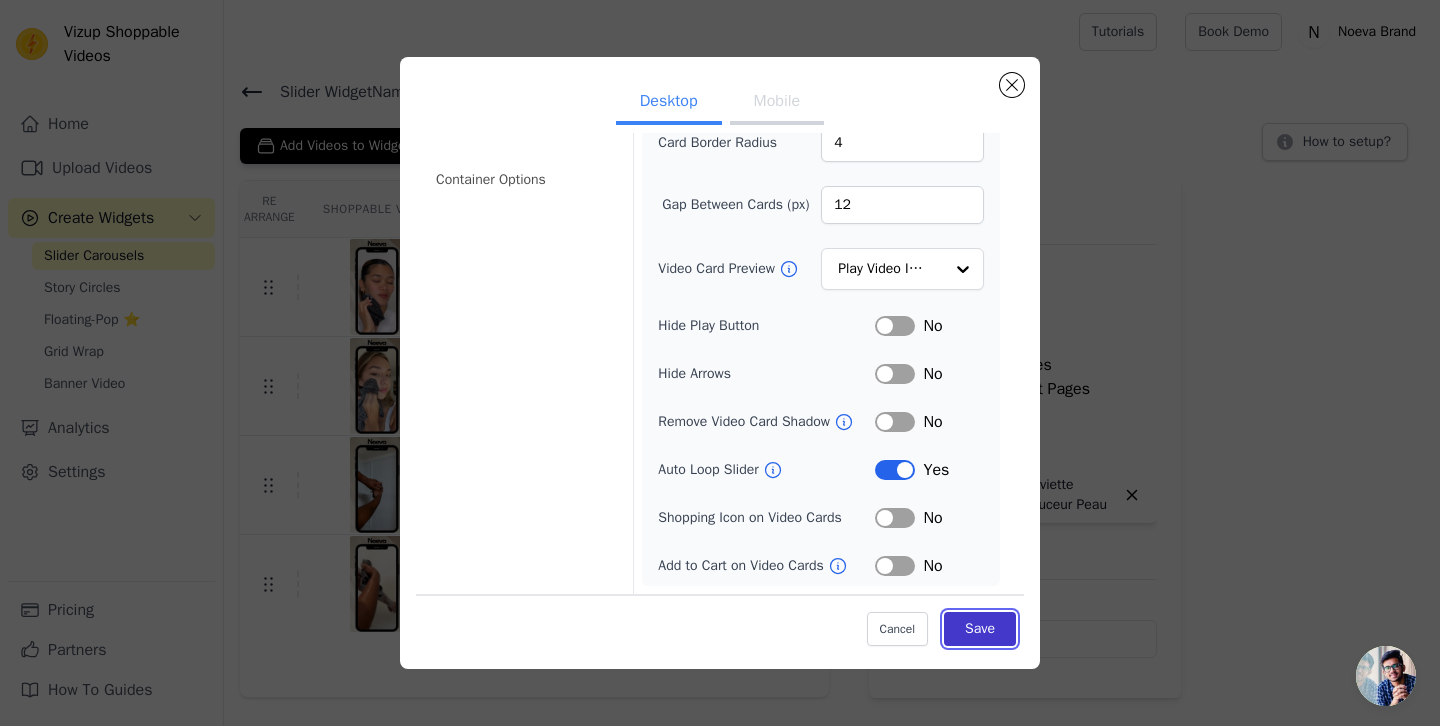 click on "Save" at bounding box center (980, 628) 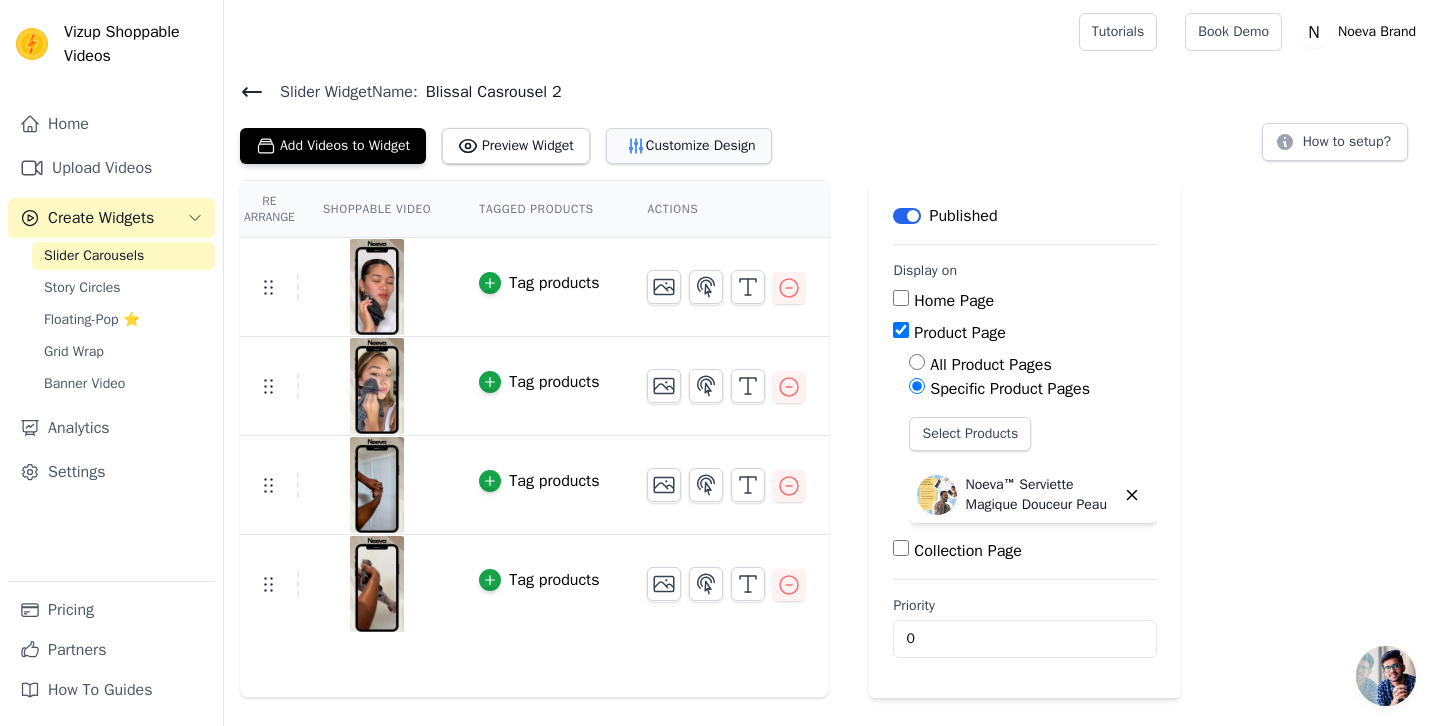 click on "Customize Design" at bounding box center [689, 146] 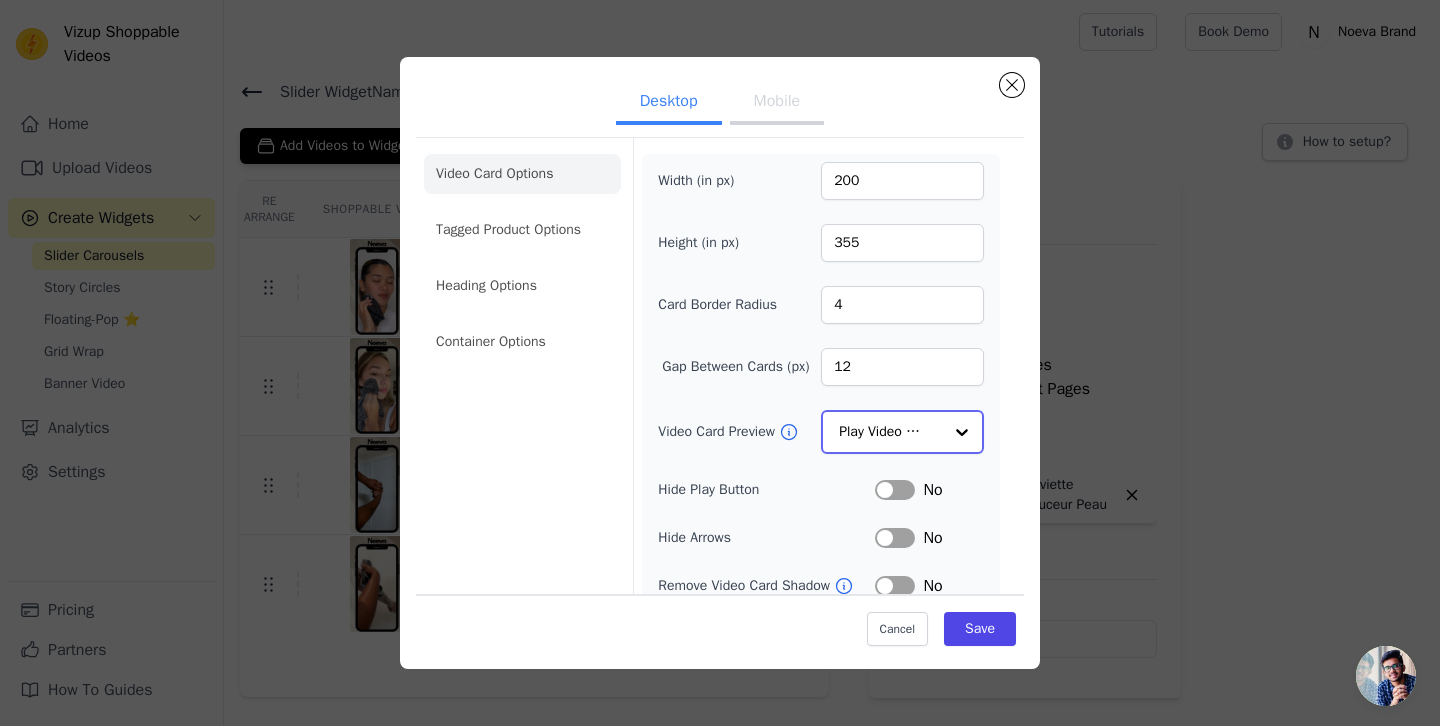 click on "Video Card Preview" 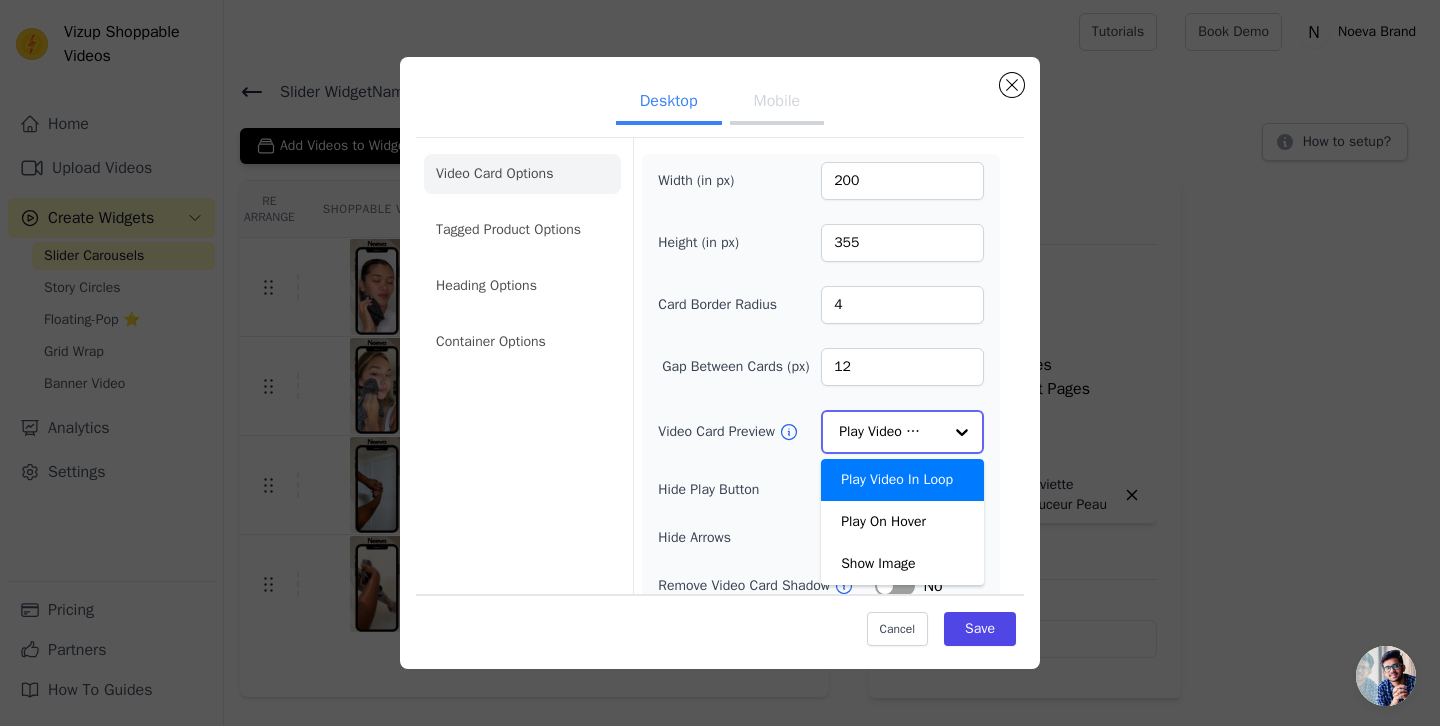 click on "Video Card Preview" 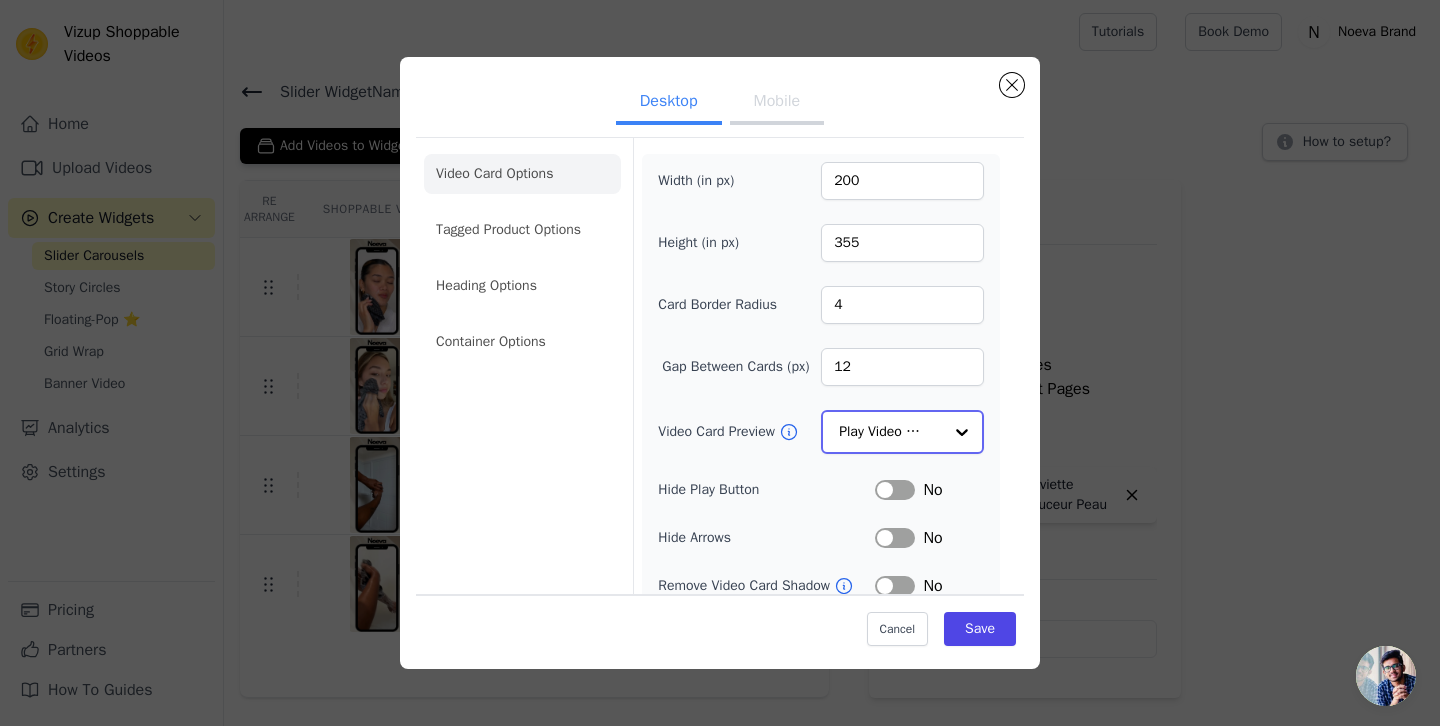 scroll, scrollTop: 63, scrollLeft: 0, axis: vertical 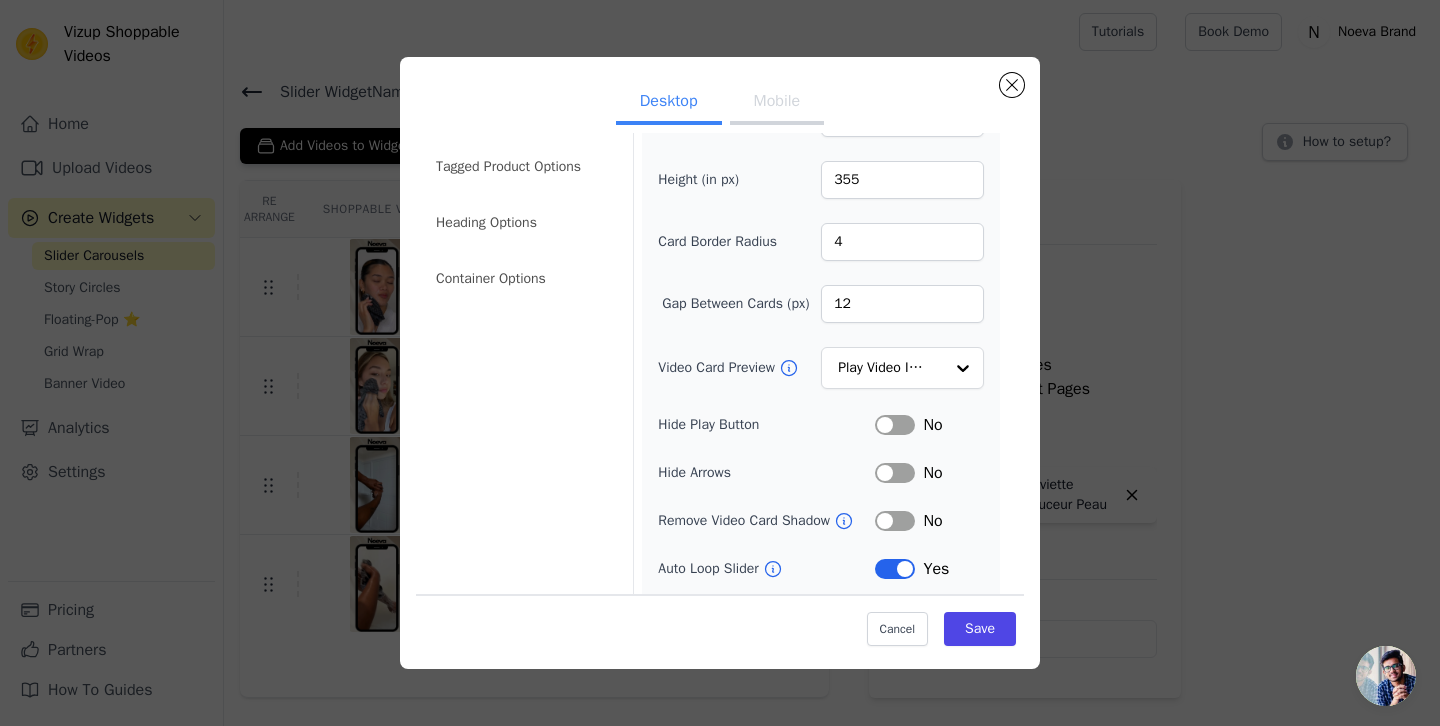 click on "Label" at bounding box center (895, 569) 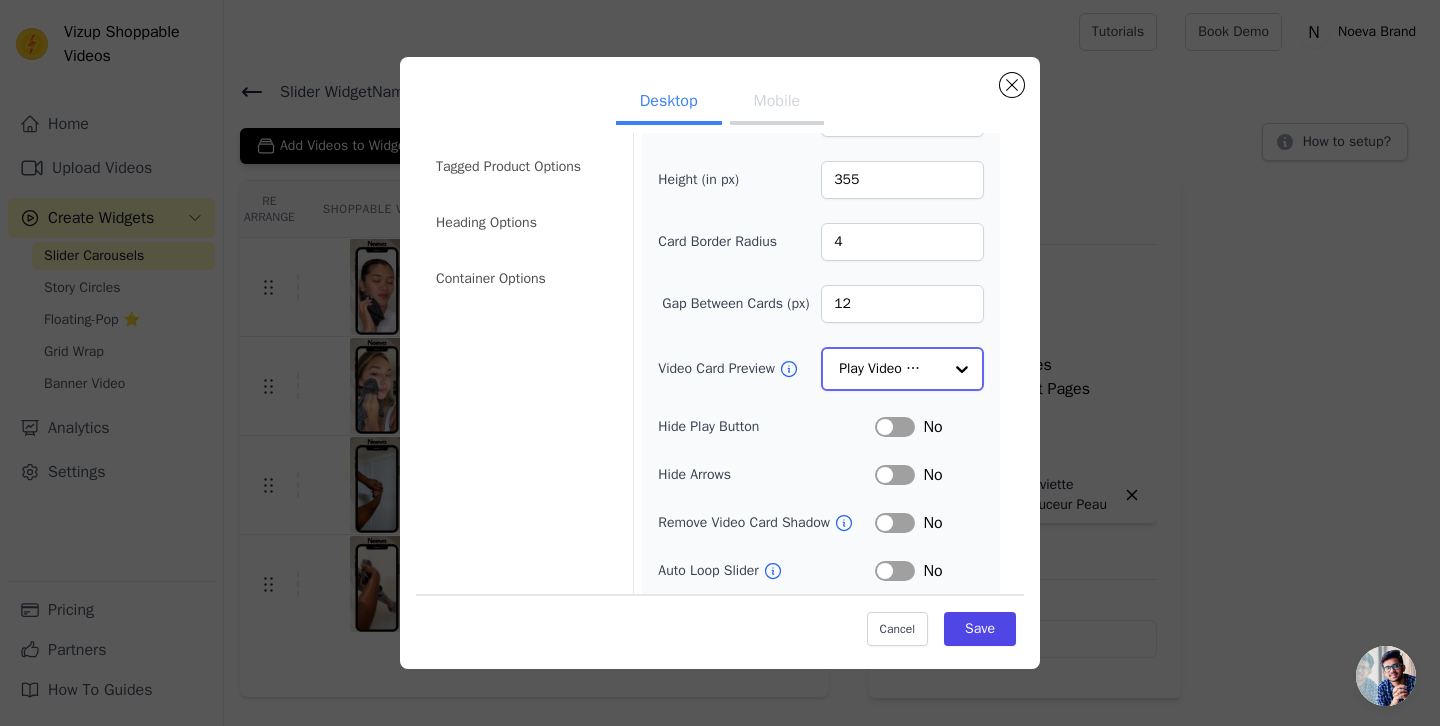 click on "Video Card Preview" 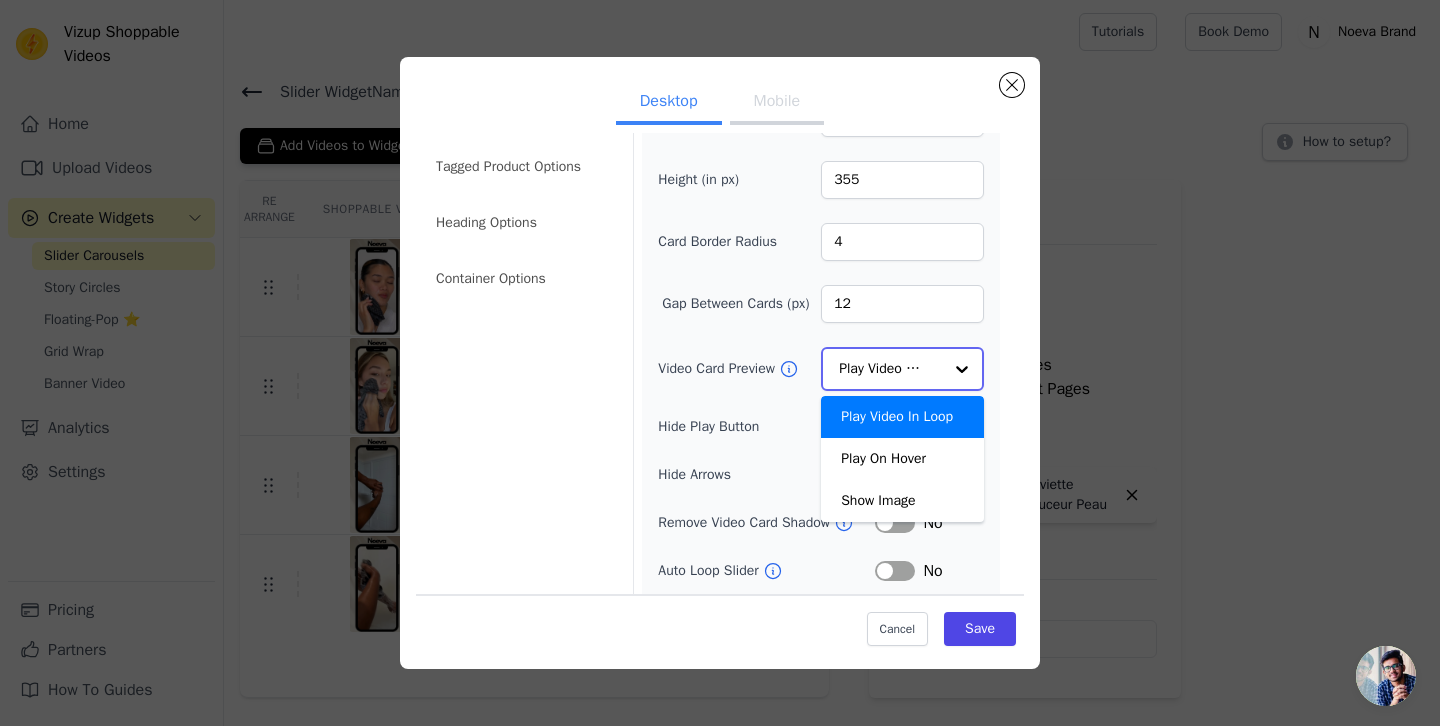 click on "Play Video In Loop" at bounding box center (902, 417) 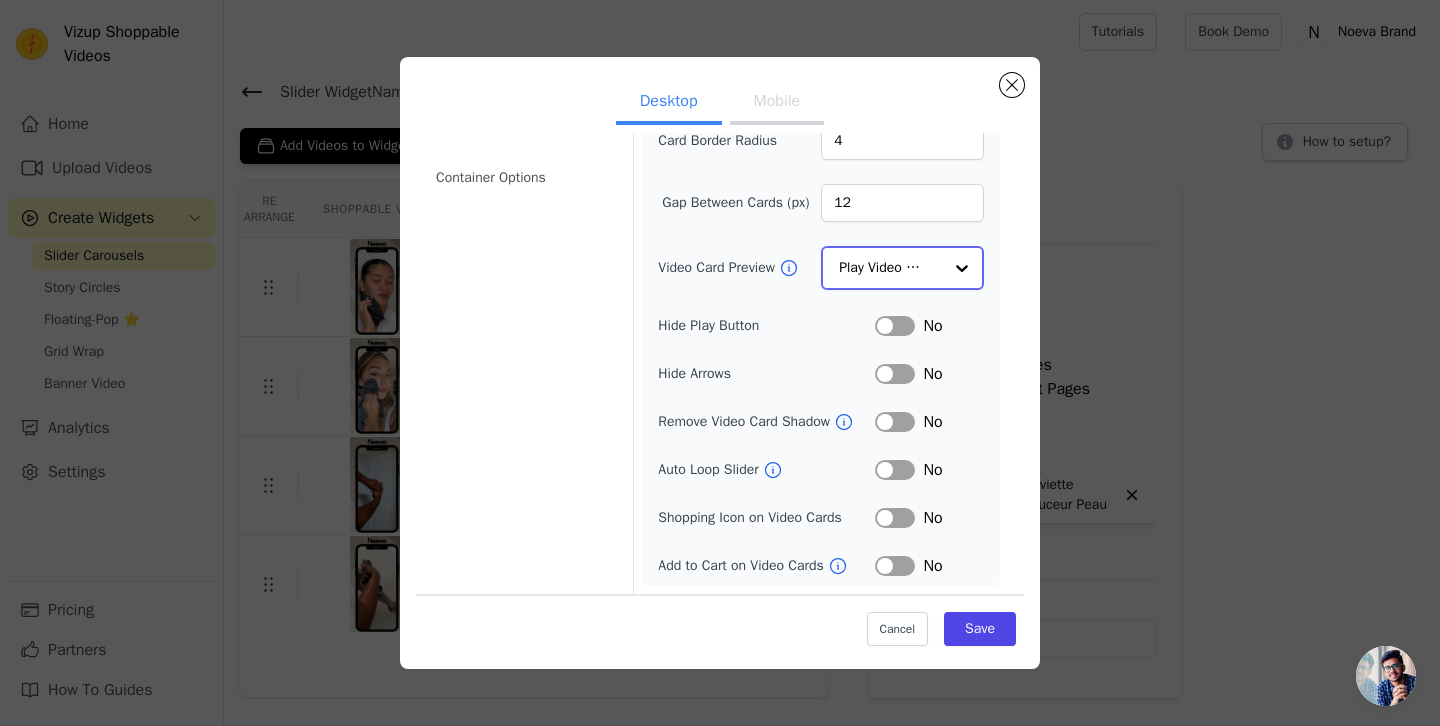 scroll, scrollTop: 166, scrollLeft: 0, axis: vertical 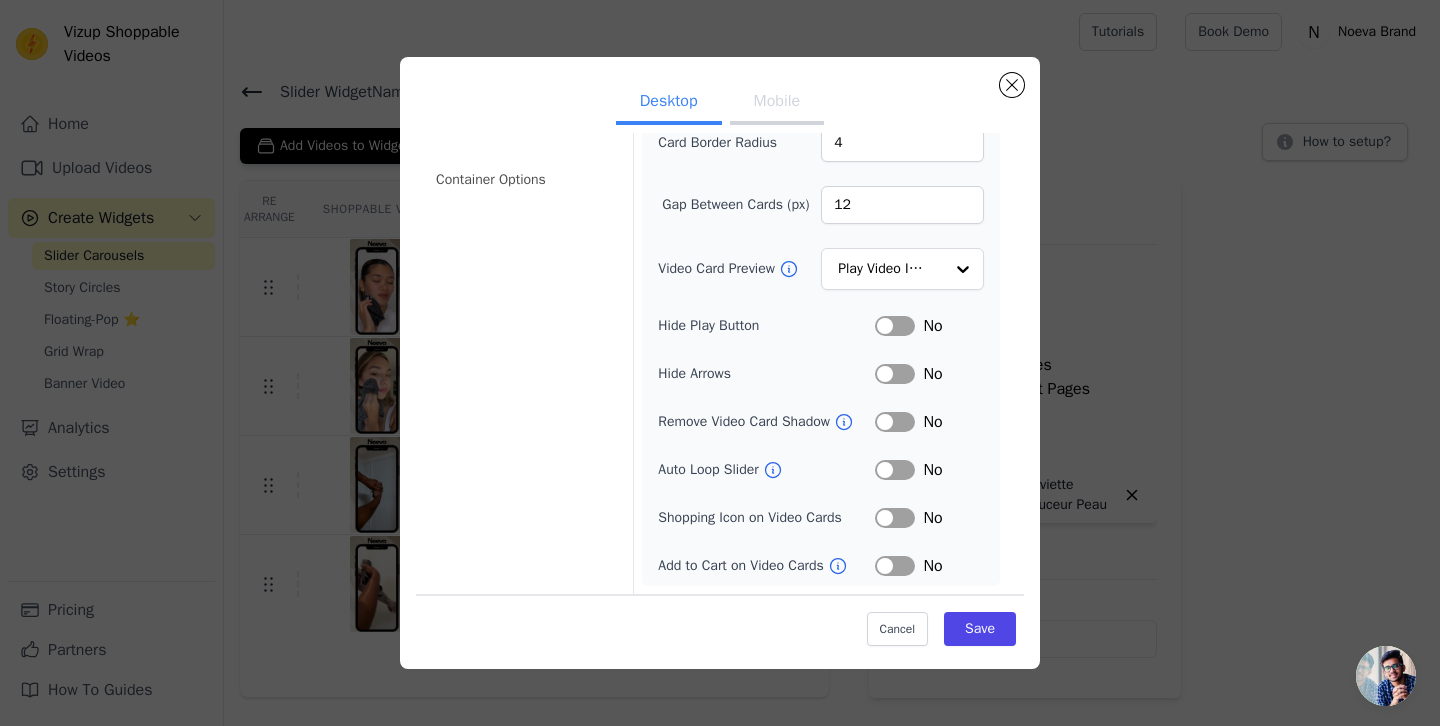 click on "Label" at bounding box center (895, 470) 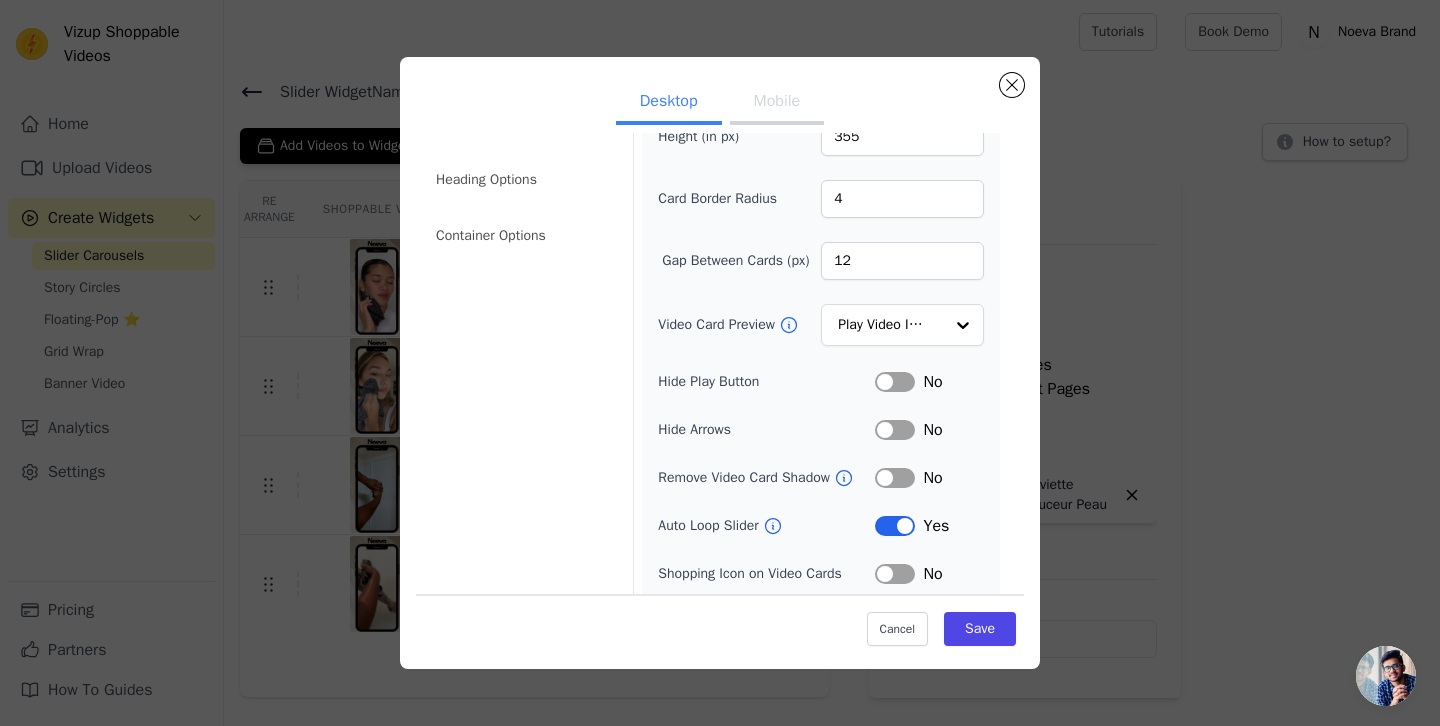 scroll, scrollTop: 0, scrollLeft: 0, axis: both 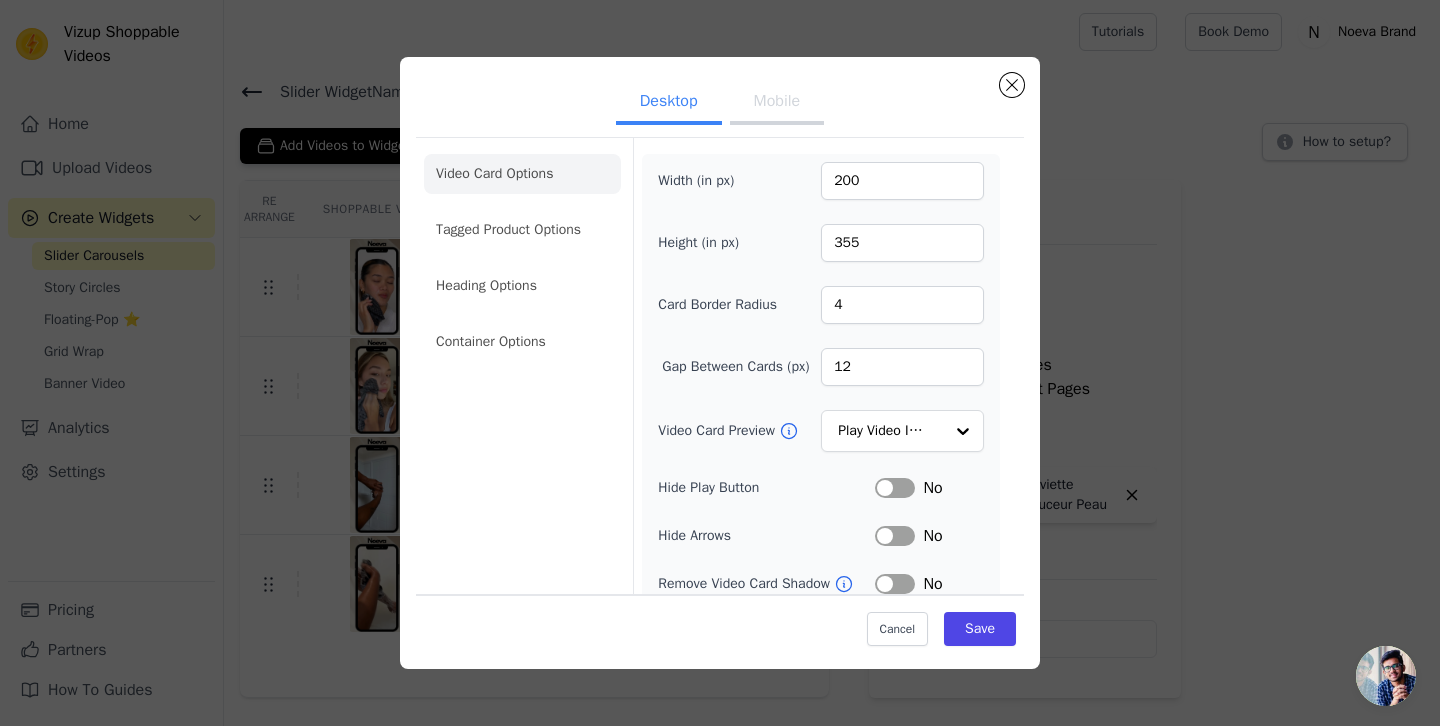 click on "Mobile" at bounding box center (777, 103) 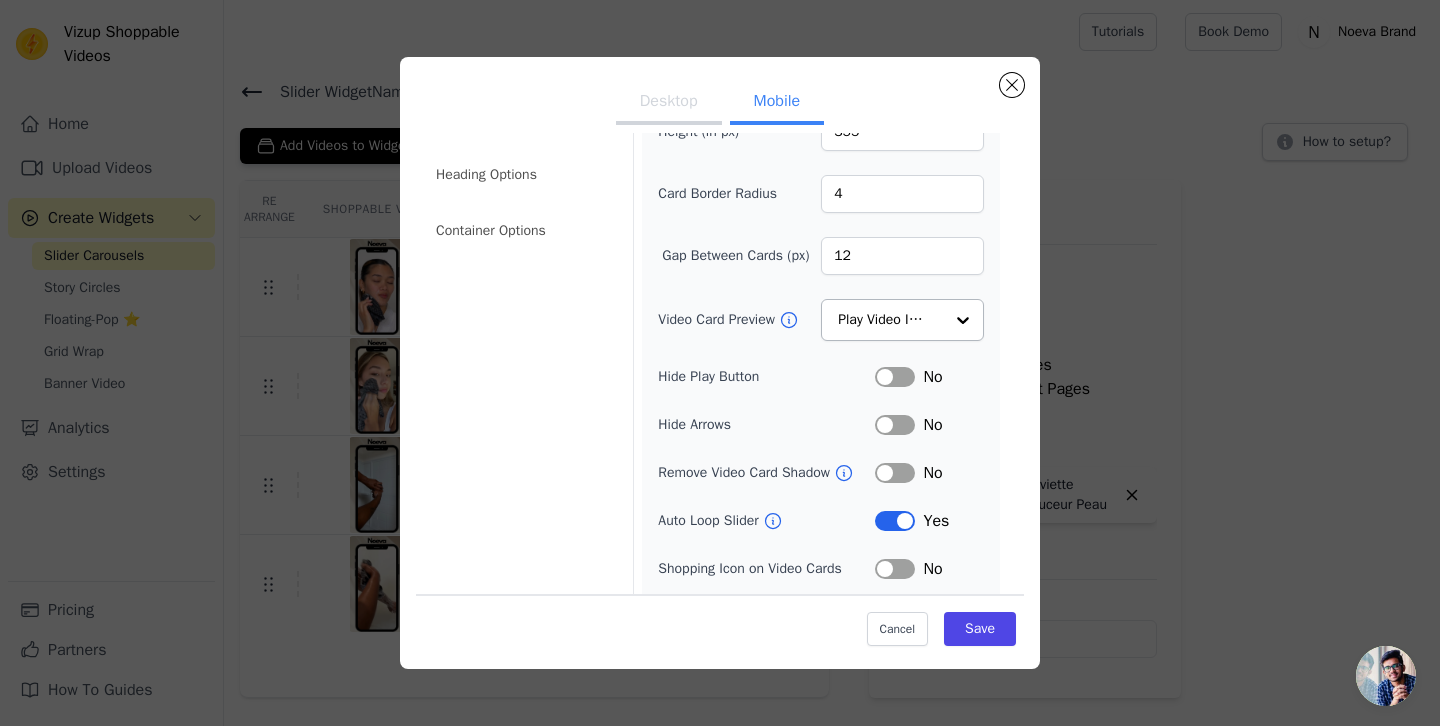 scroll, scrollTop: 141, scrollLeft: 0, axis: vertical 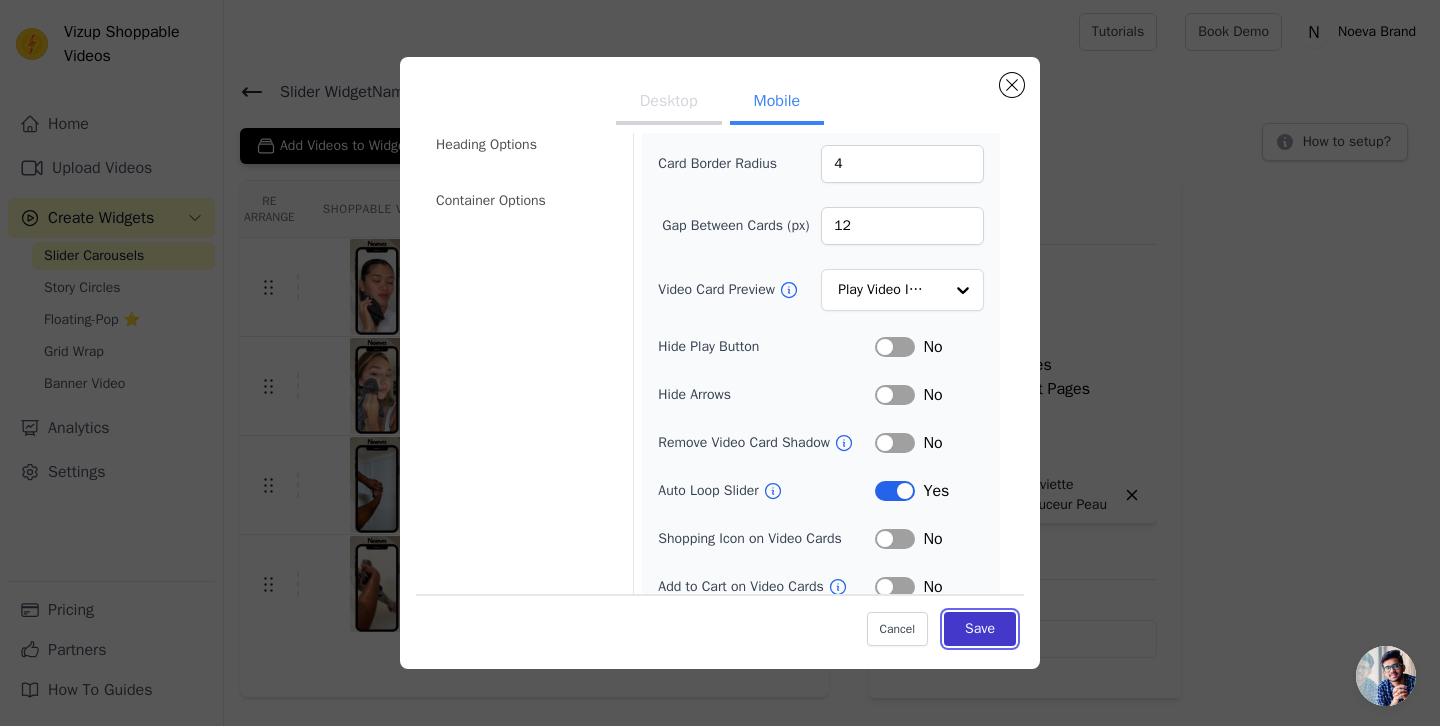 click on "Save" at bounding box center (980, 628) 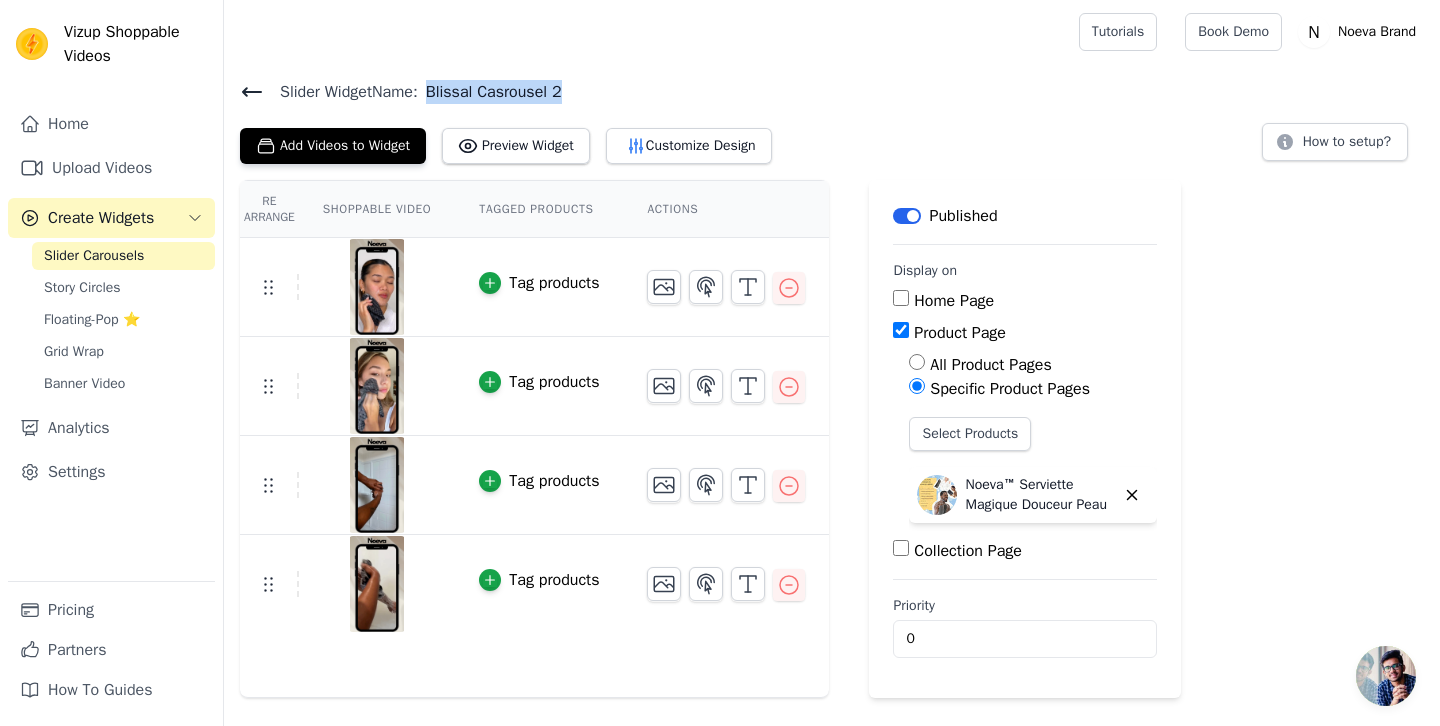 drag, startPoint x: 594, startPoint y: 85, endPoint x: 440, endPoint y: 83, distance: 154.01299 